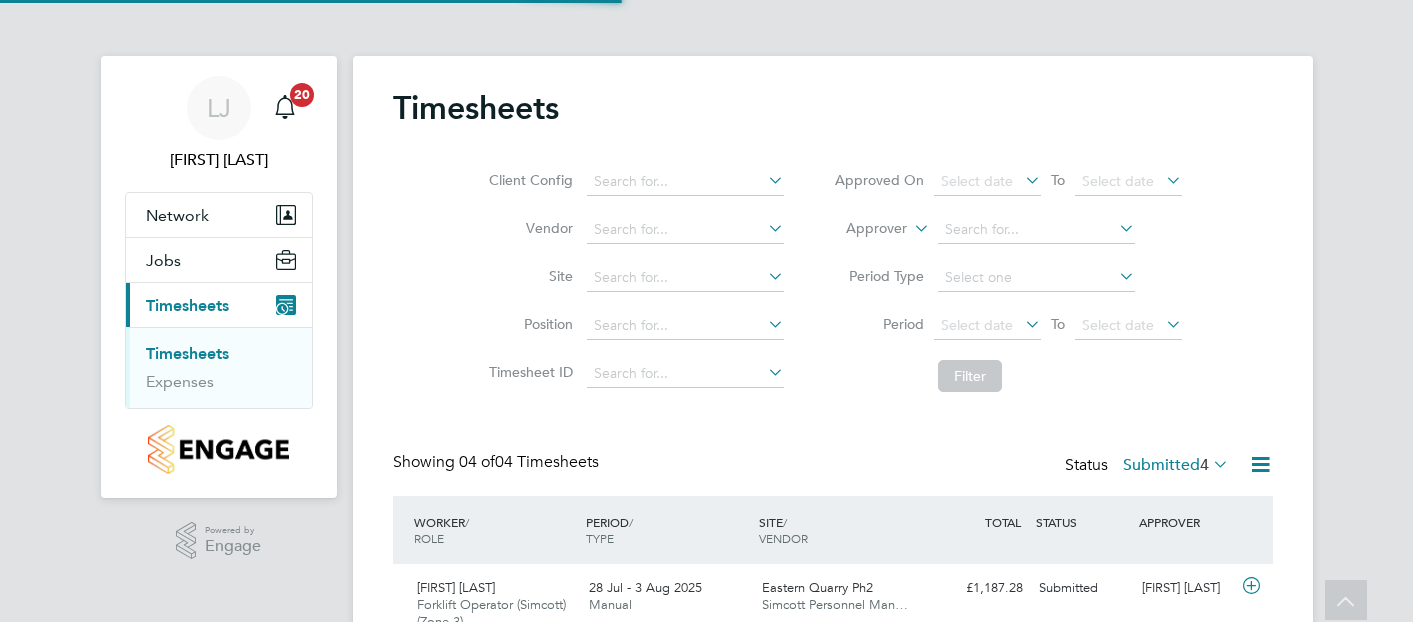 scroll, scrollTop: 296, scrollLeft: 0, axis: vertical 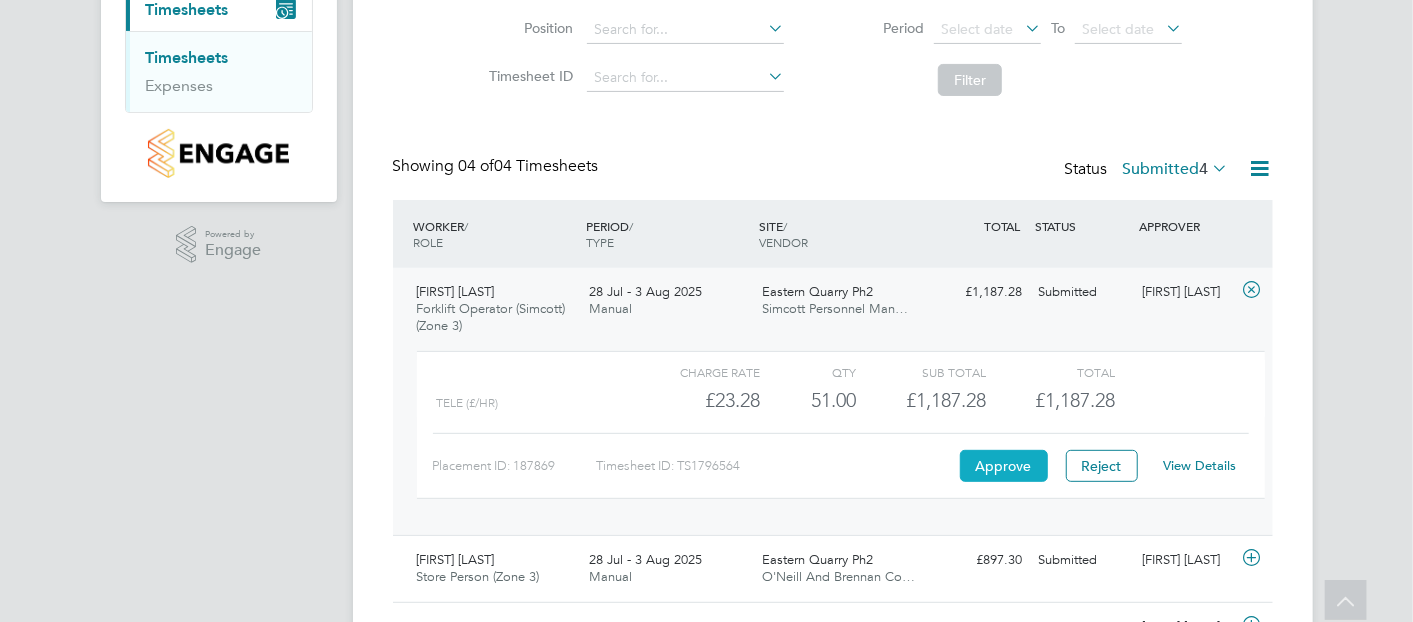 click on "Approve" 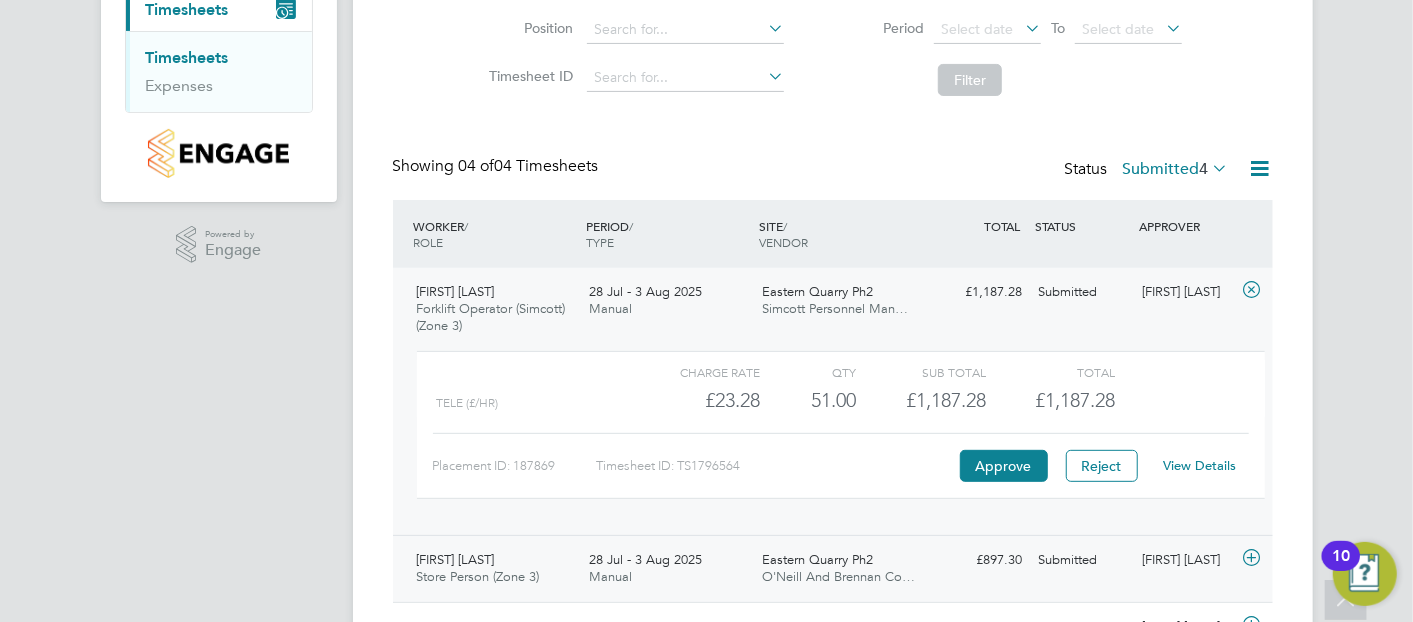 click on "Submitted" 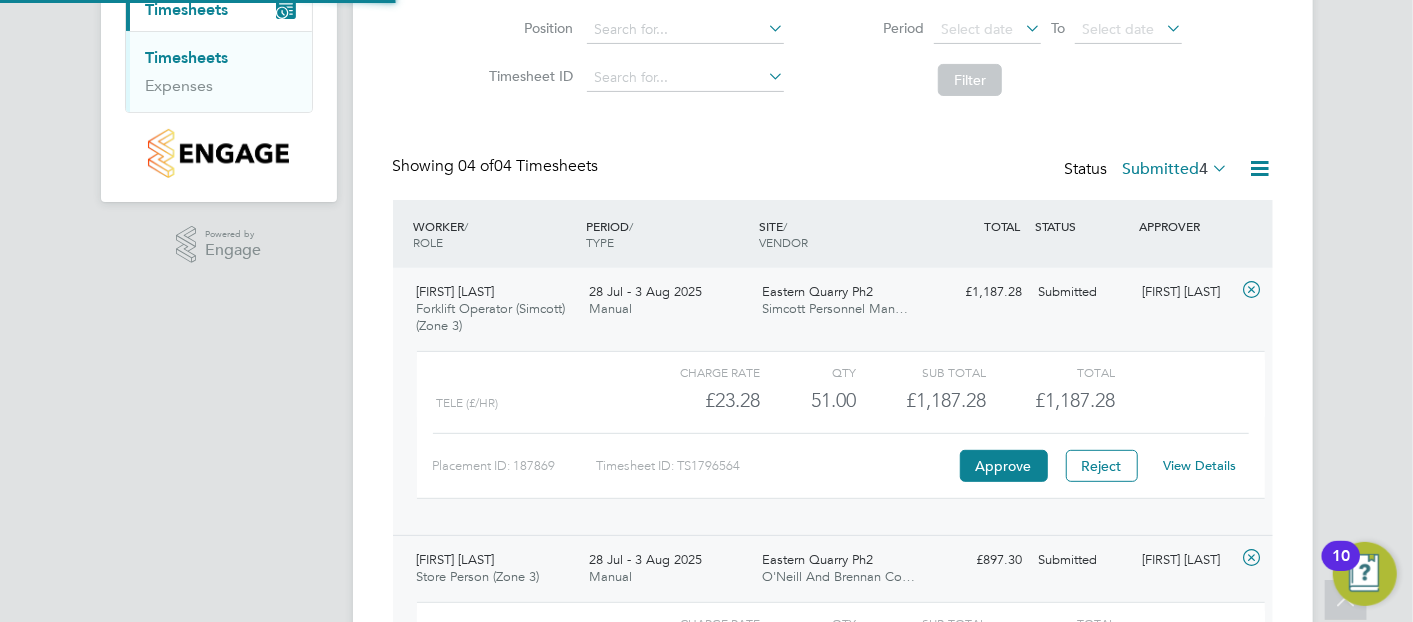 scroll, scrollTop: 9, scrollLeft: 10, axis: both 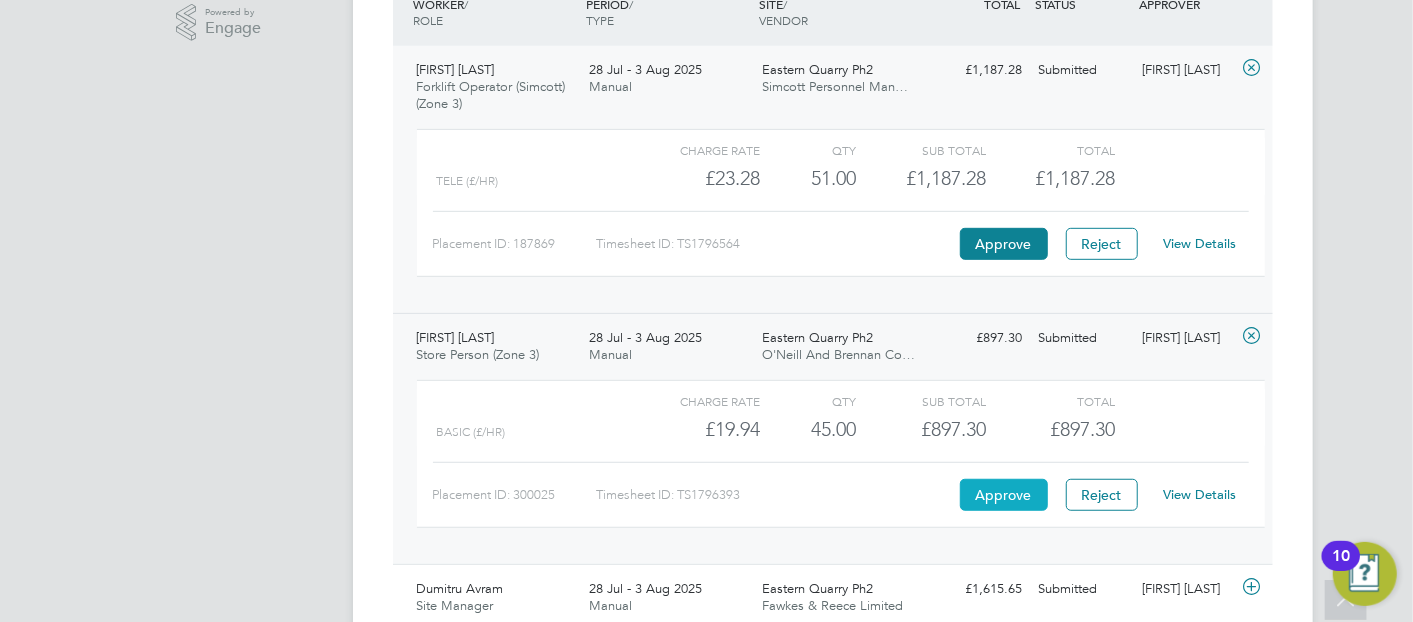 click on "Approve" 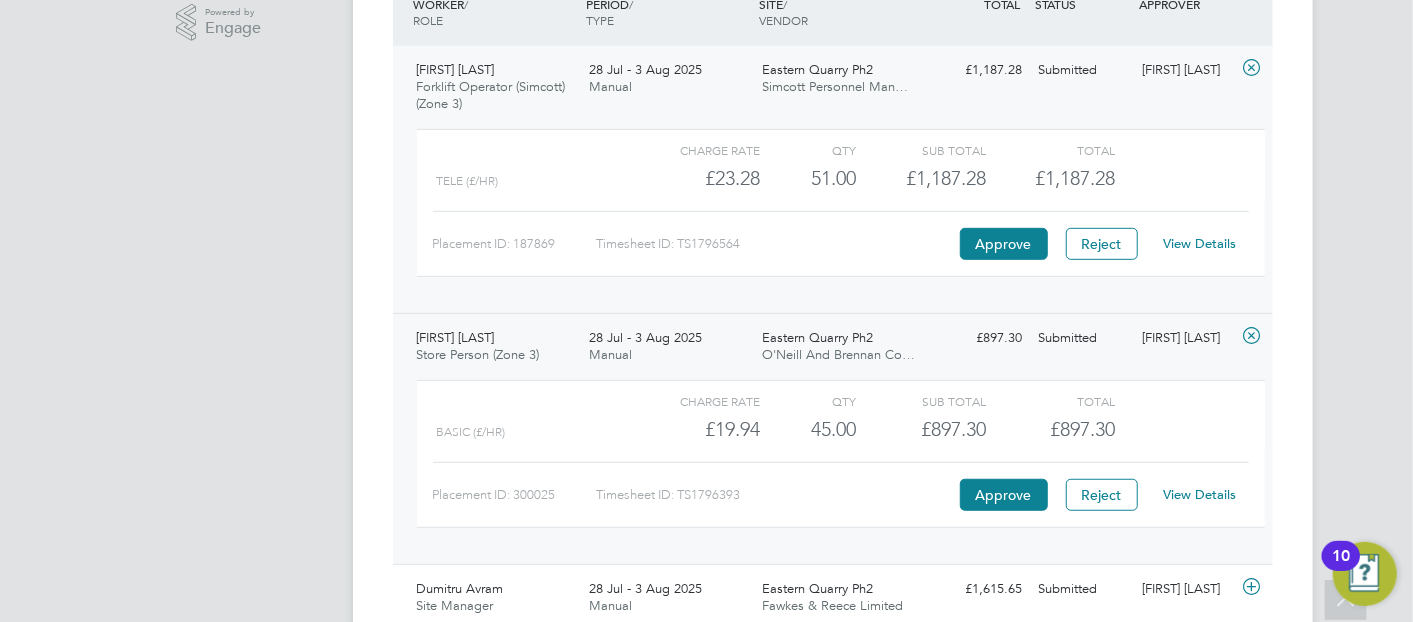 type 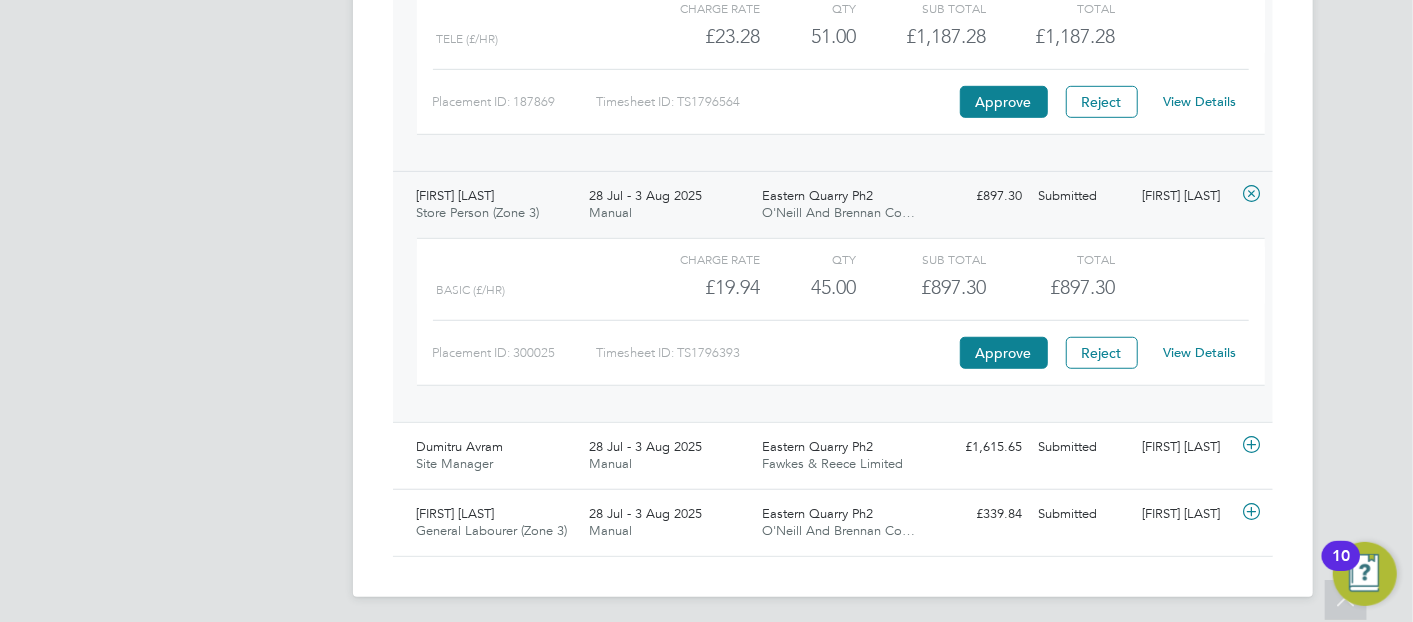 scroll, scrollTop: 663, scrollLeft: 0, axis: vertical 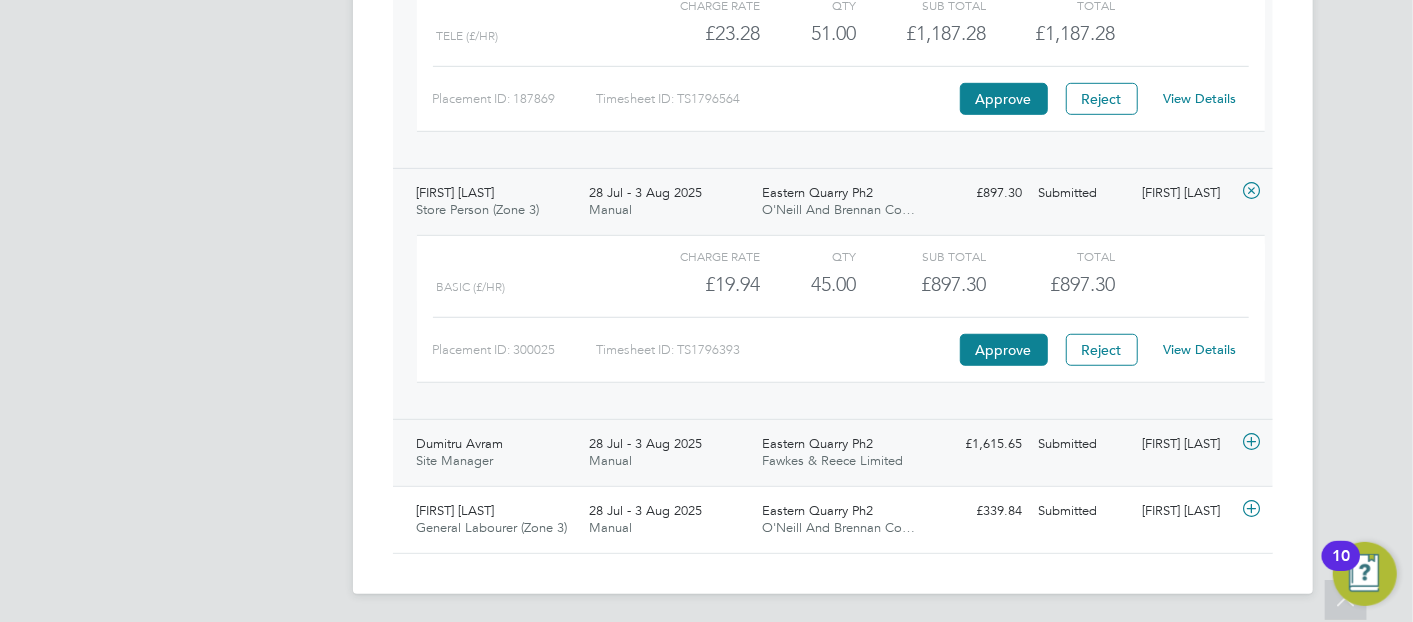 click on "Submitted" 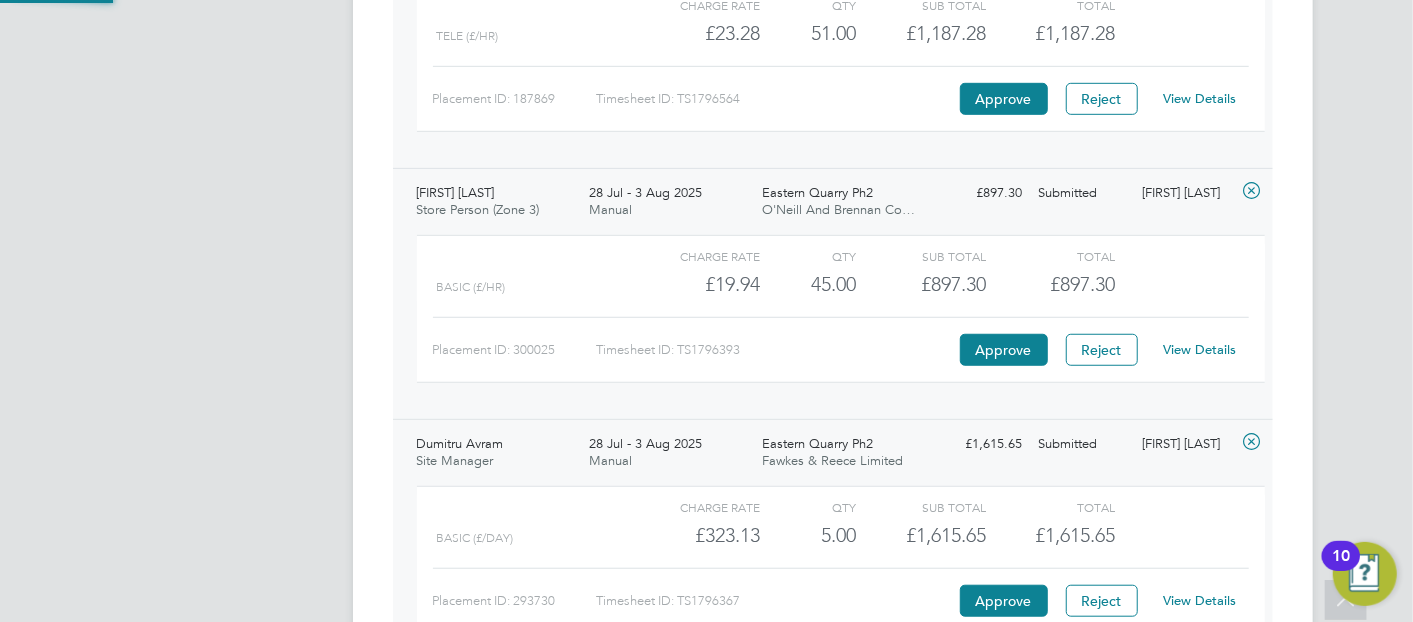 scroll, scrollTop: 9, scrollLeft: 10, axis: both 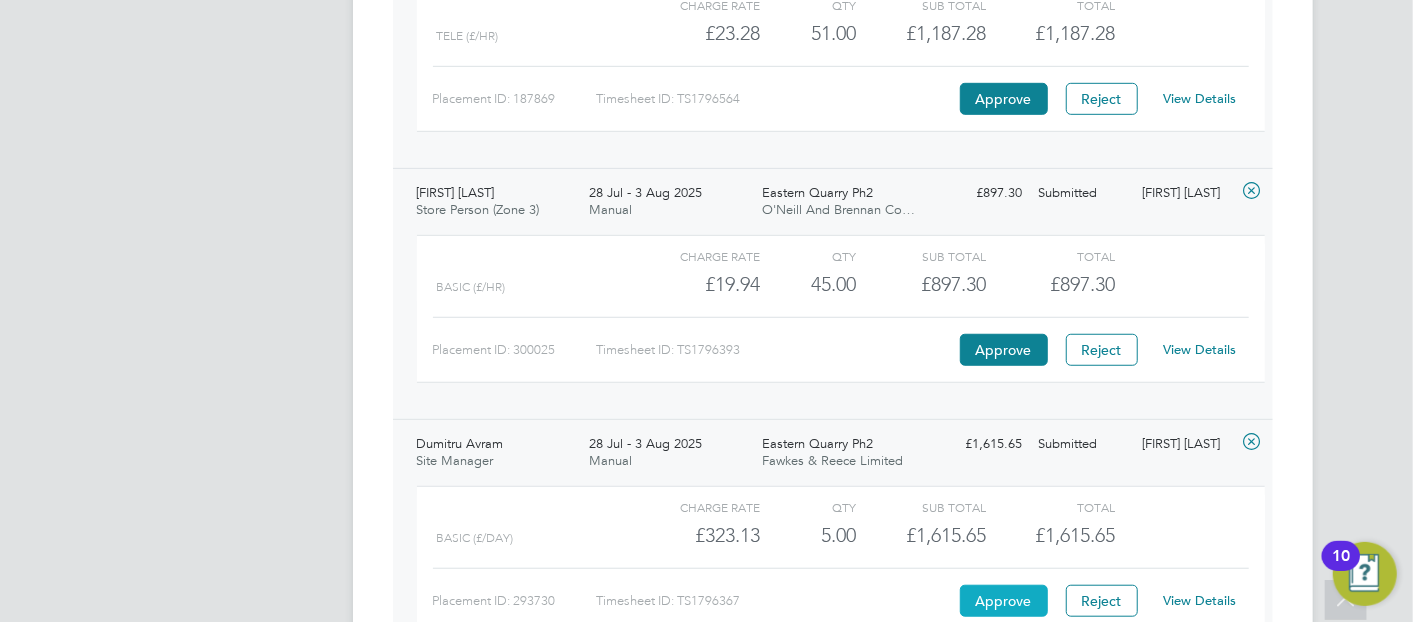 click on "Approve" 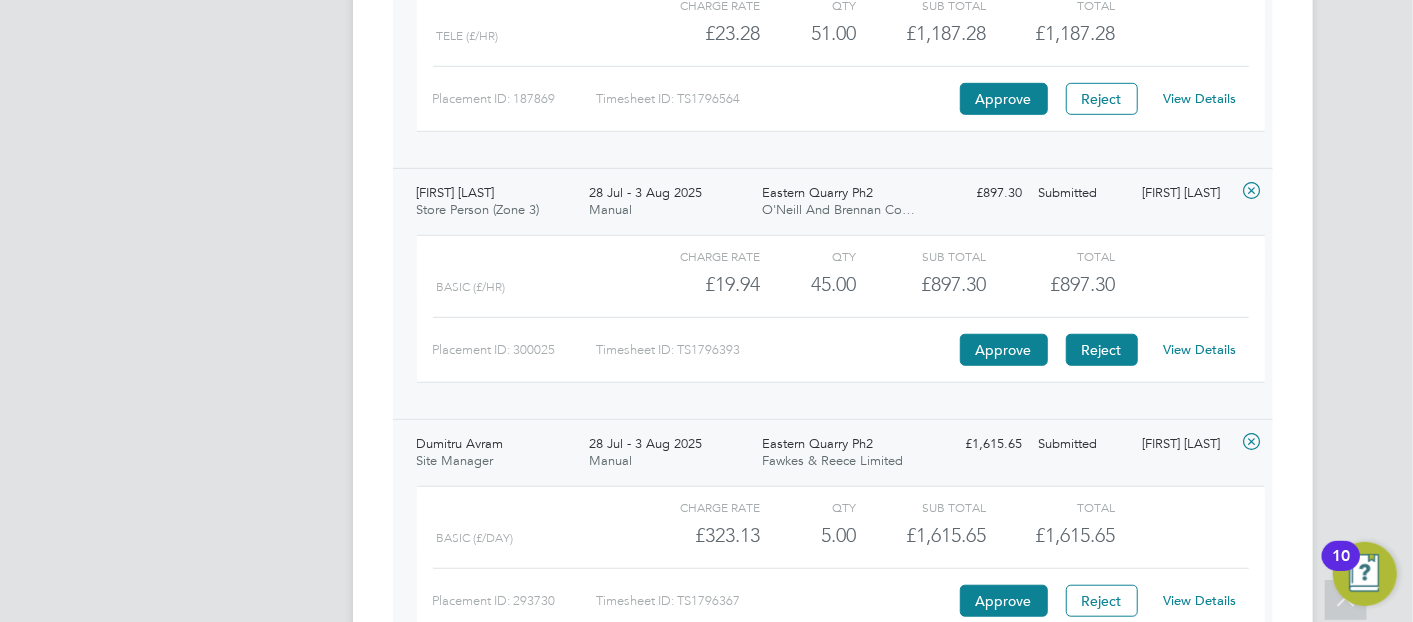 type 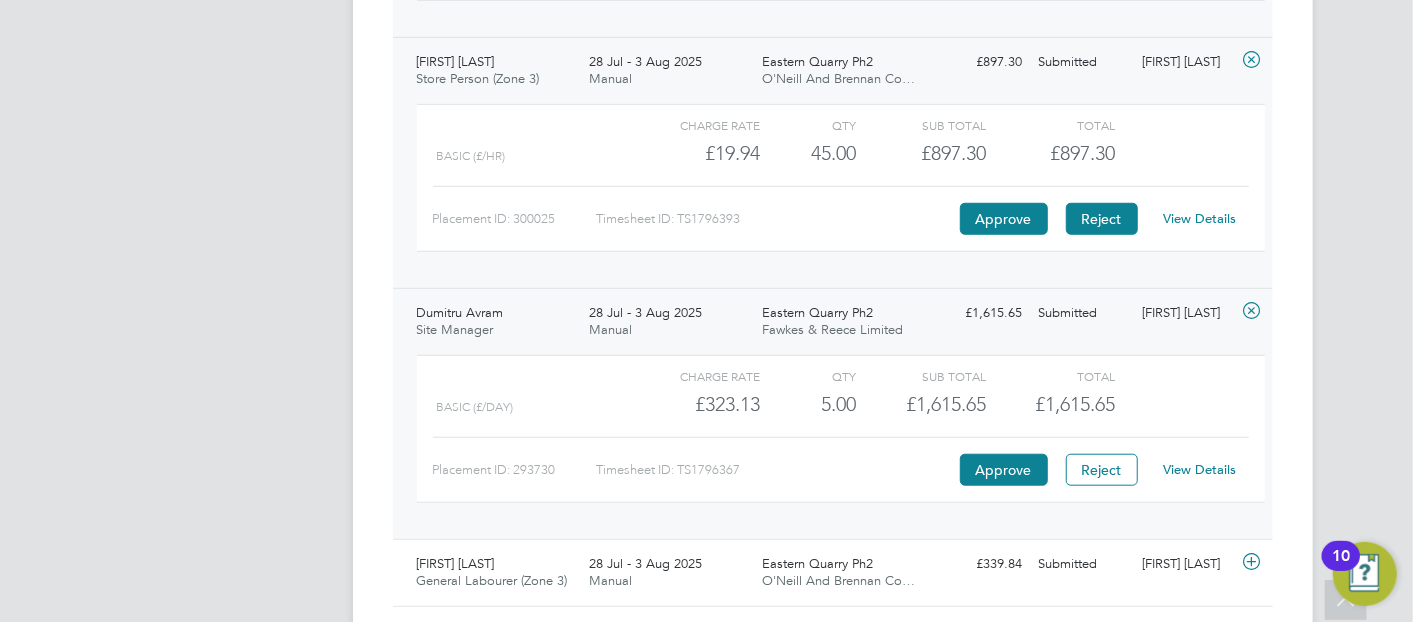 scroll, scrollTop: 797, scrollLeft: 0, axis: vertical 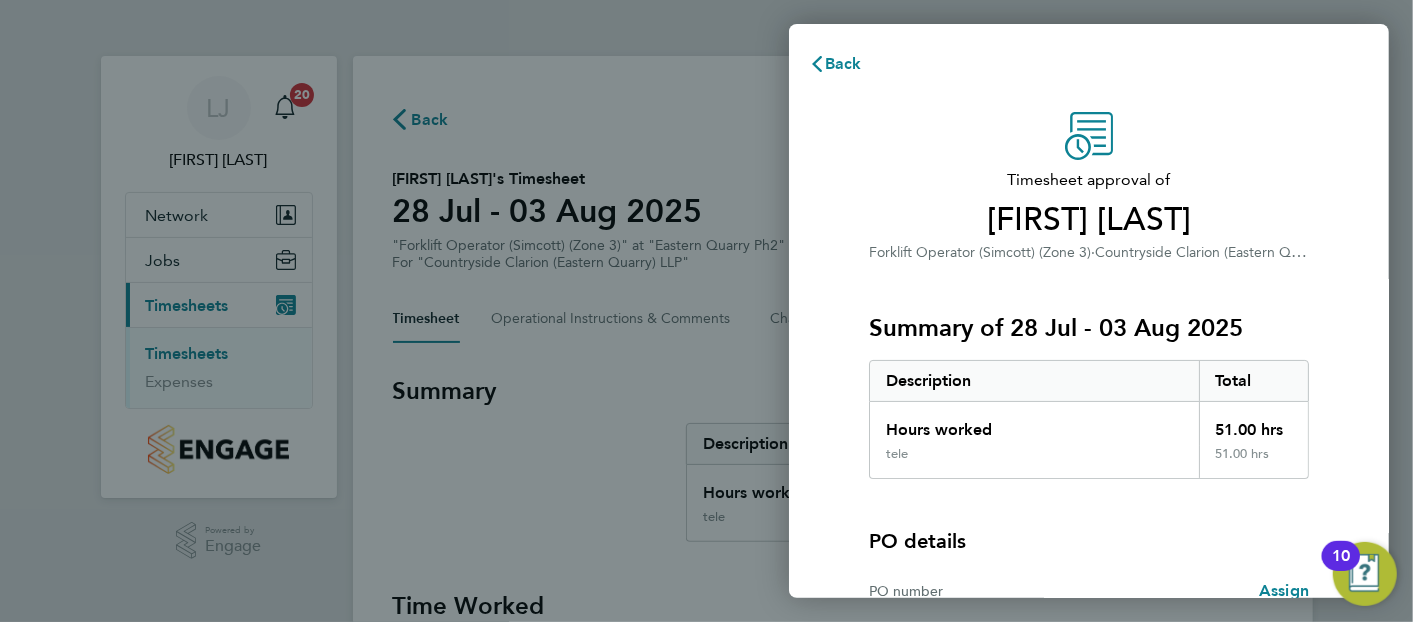 type 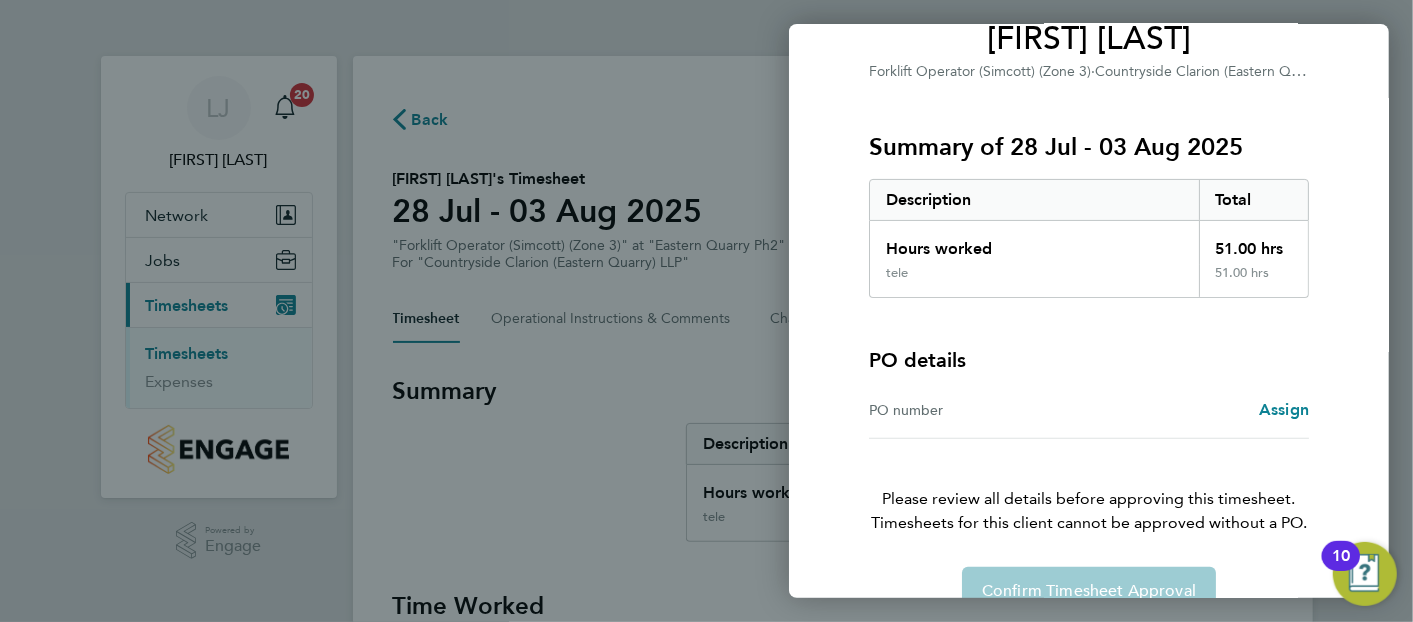 scroll, scrollTop: 220, scrollLeft: 0, axis: vertical 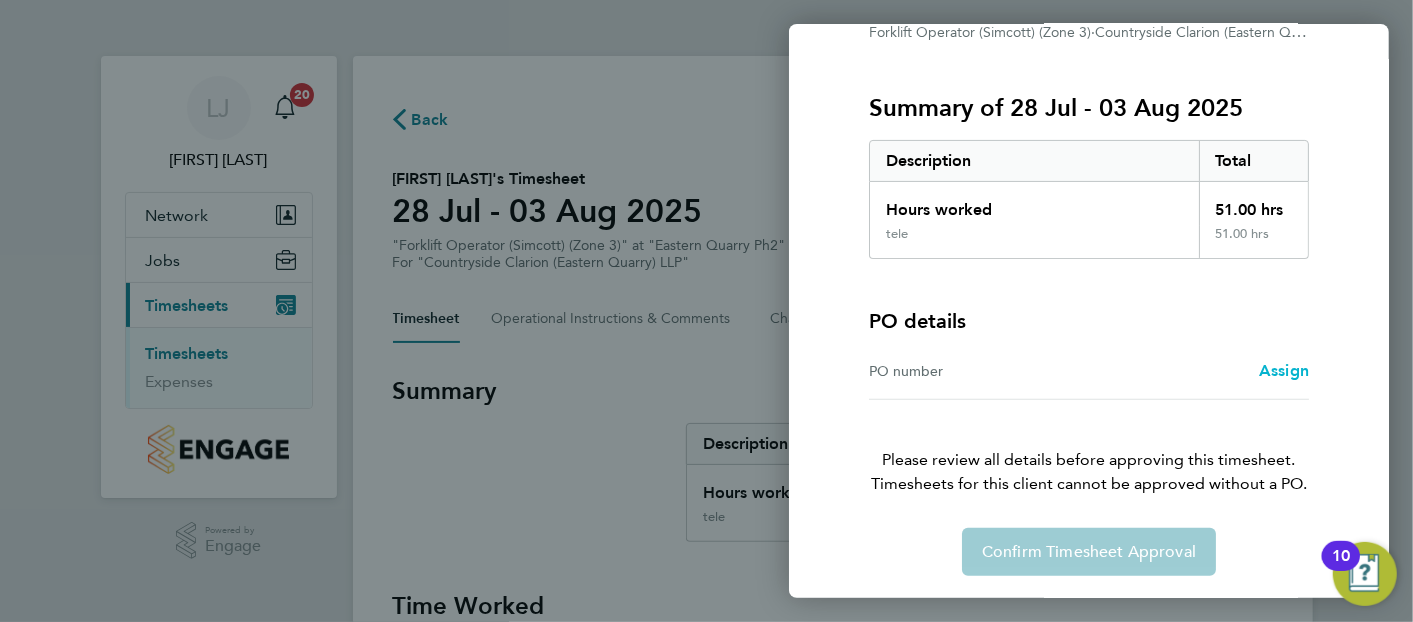 click on "Assign" at bounding box center [1284, 370] 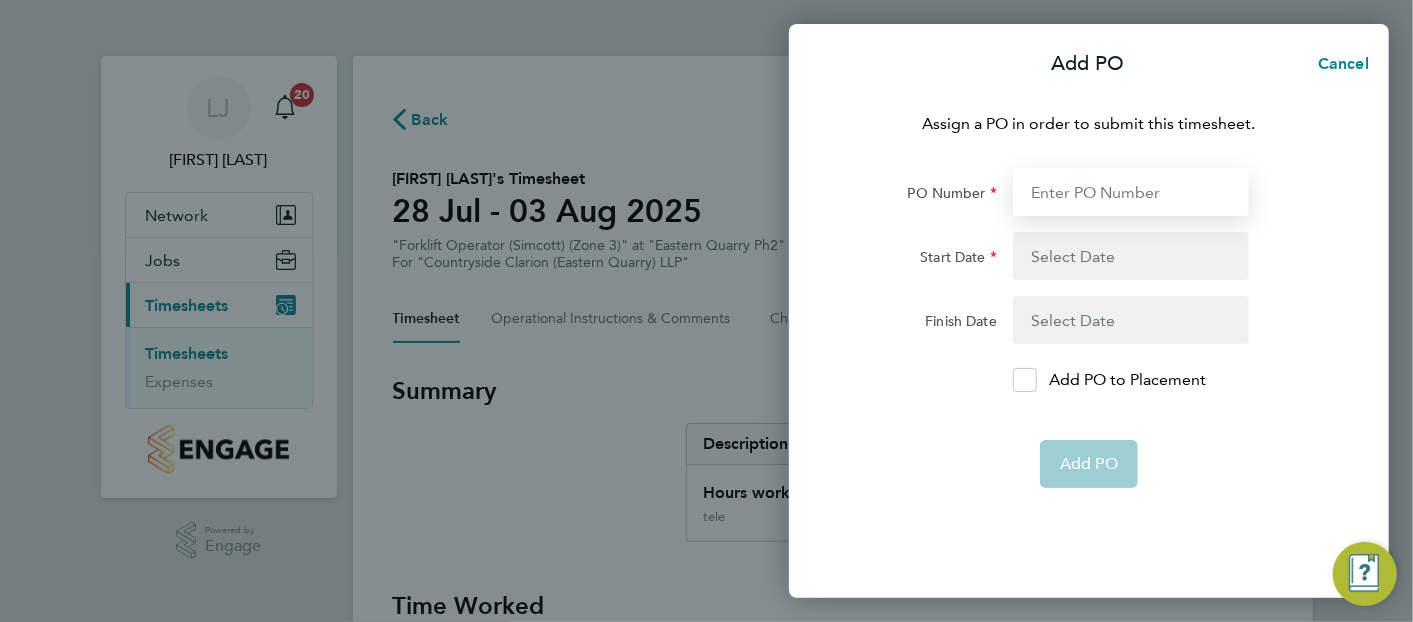 click on "PO Number" at bounding box center [1131, 192] 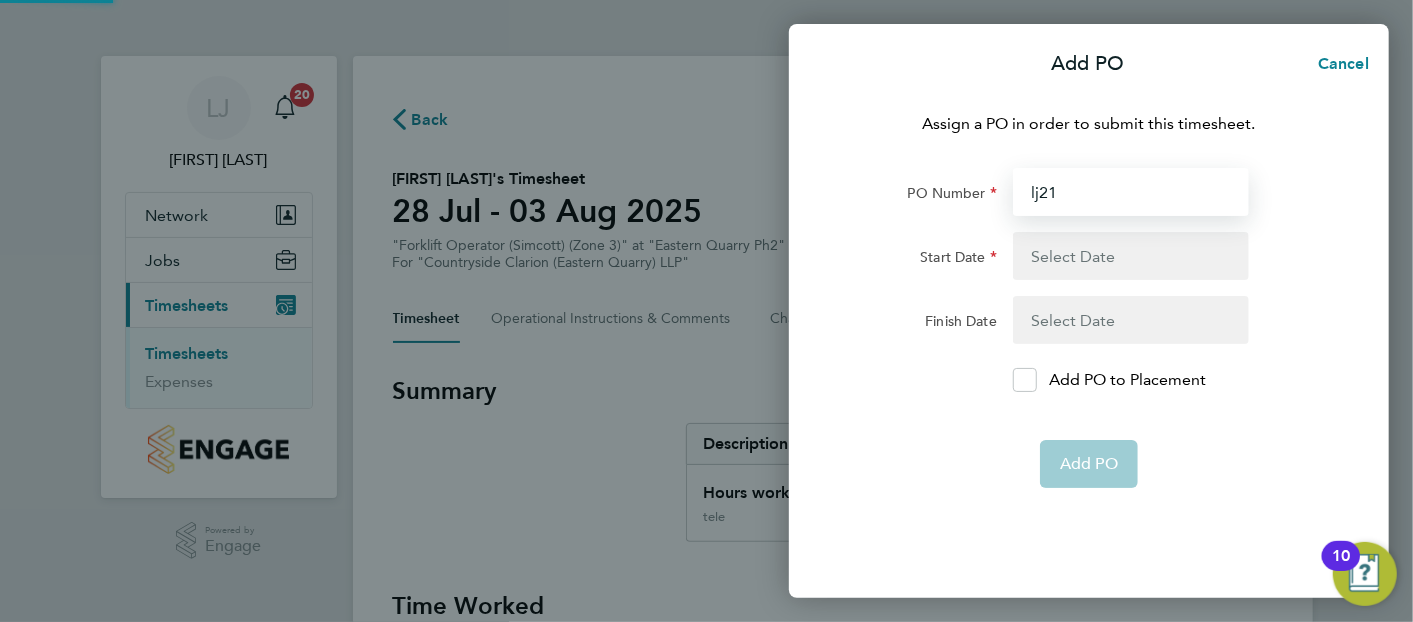 type on "lj21" 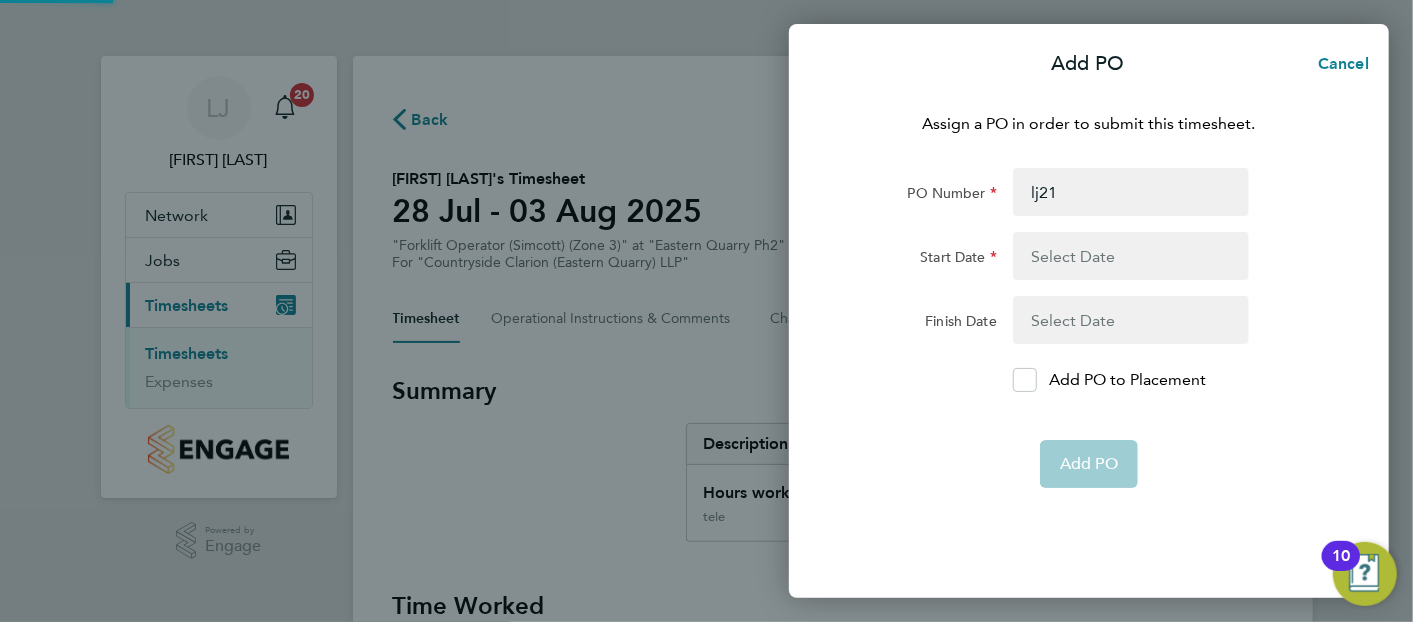 click 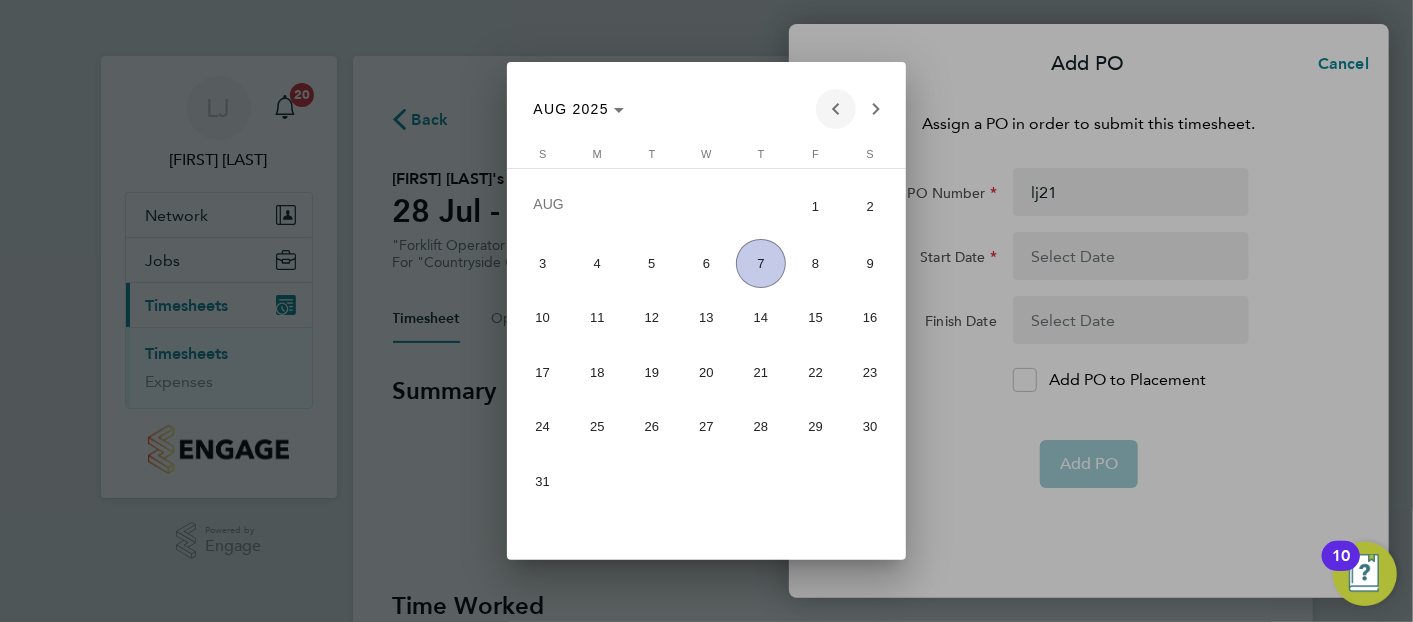 click at bounding box center [836, 109] 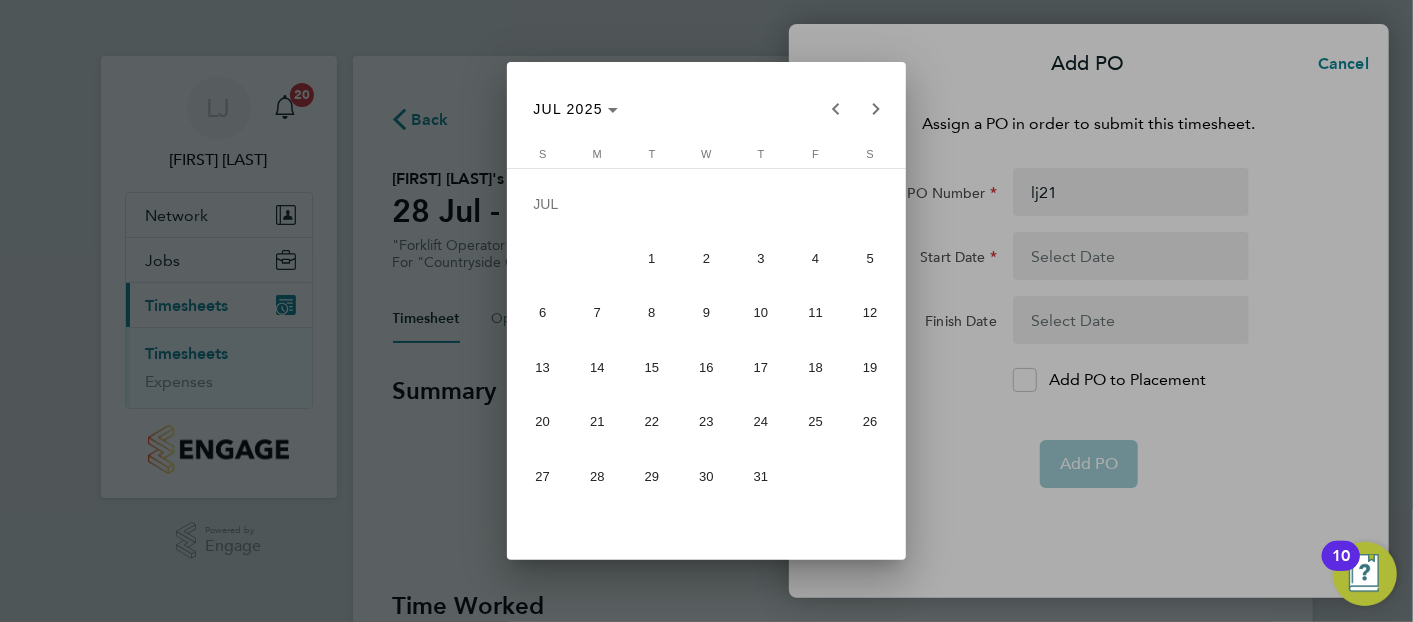 click on "17" at bounding box center [760, 367] 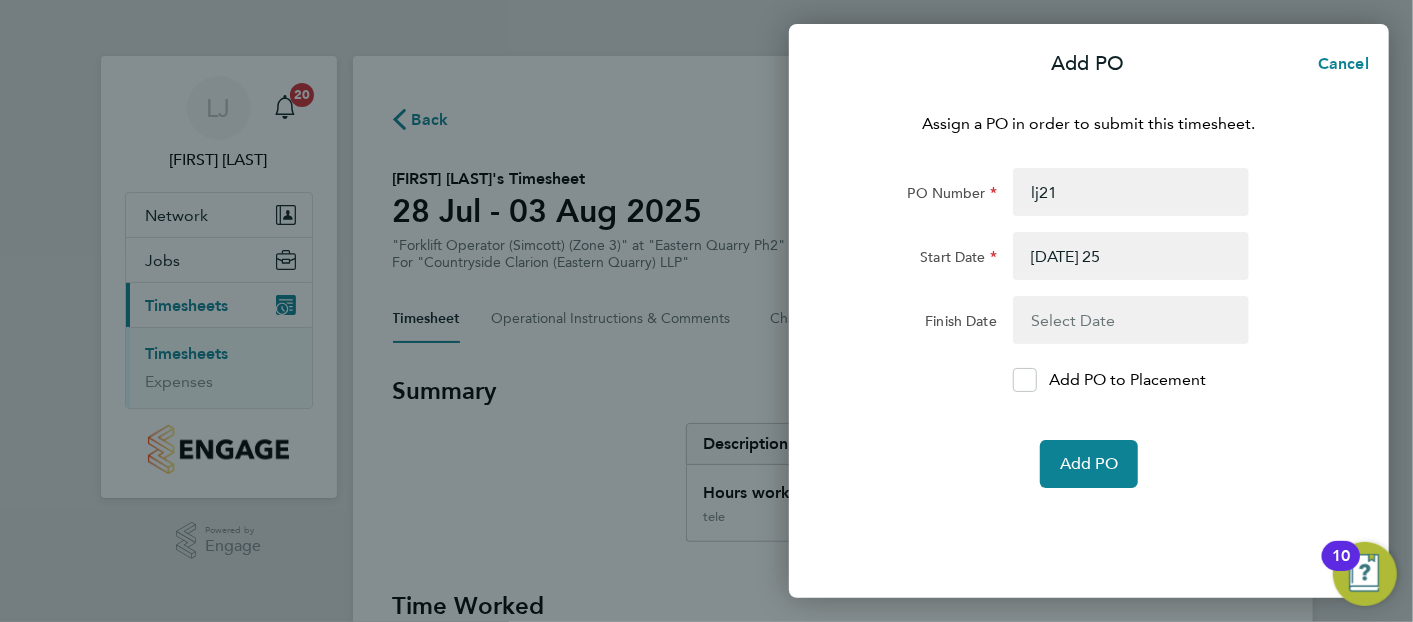 click 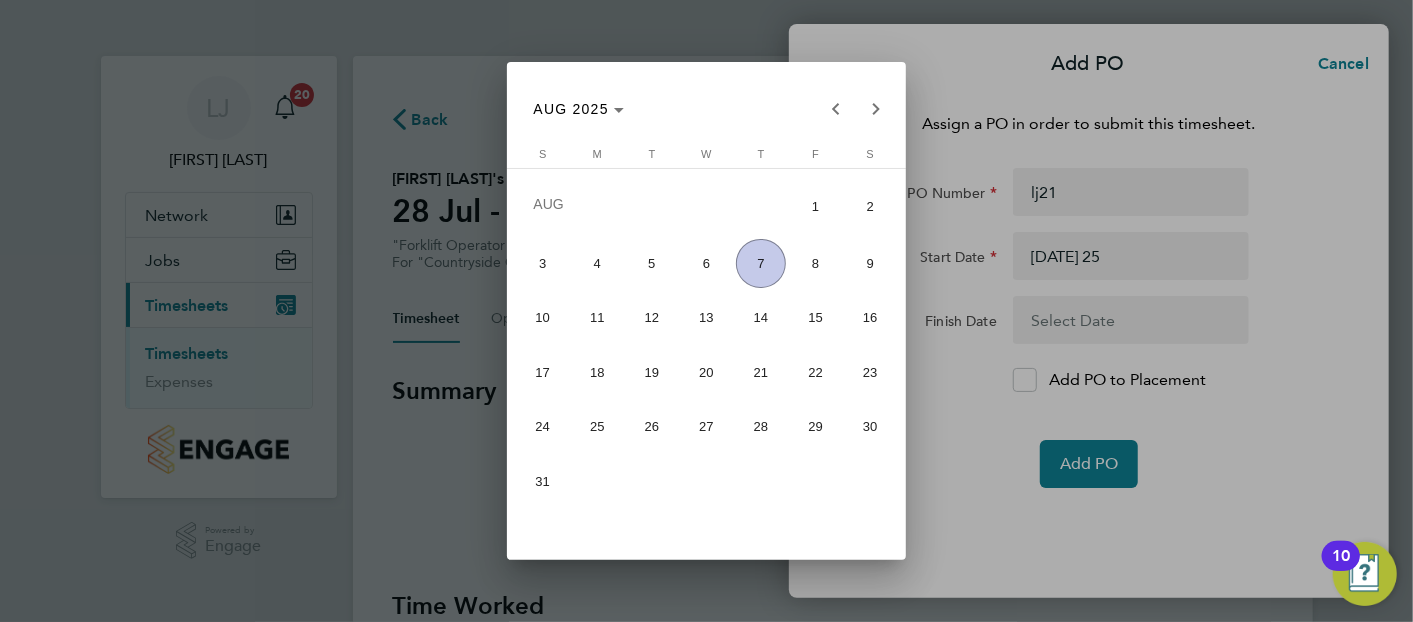 click on "29" at bounding box center [815, 426] 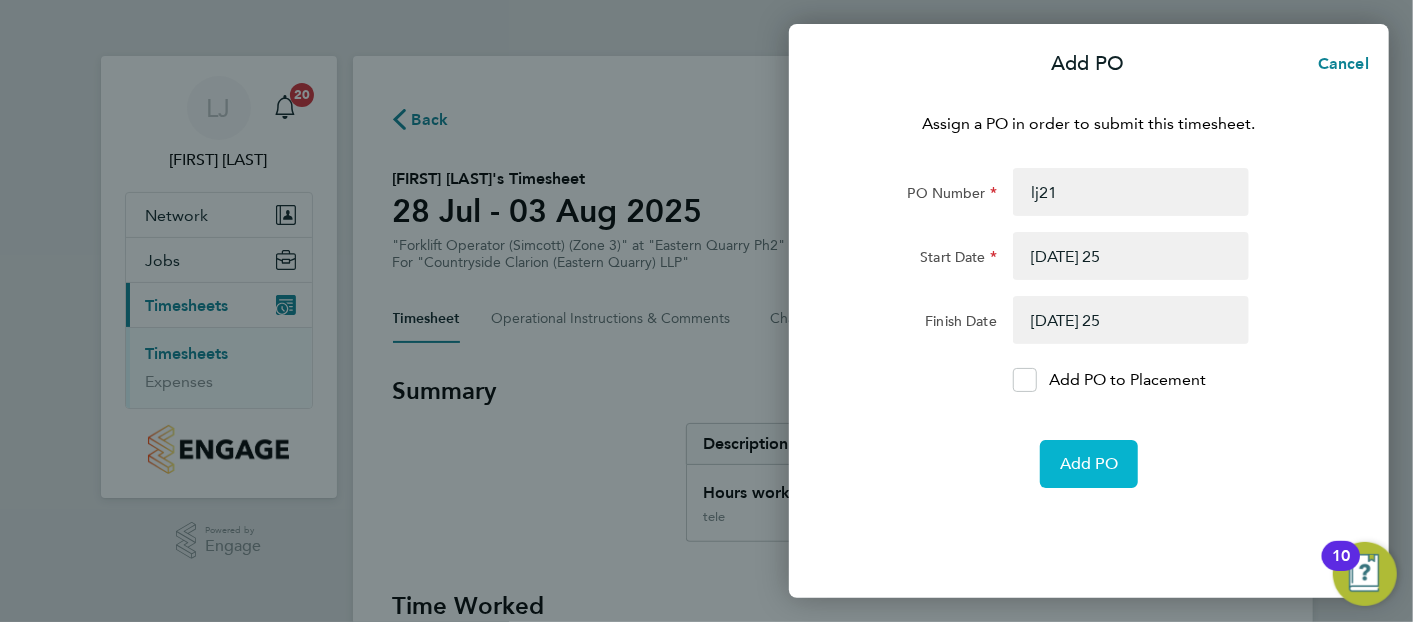 click on "Add PO" 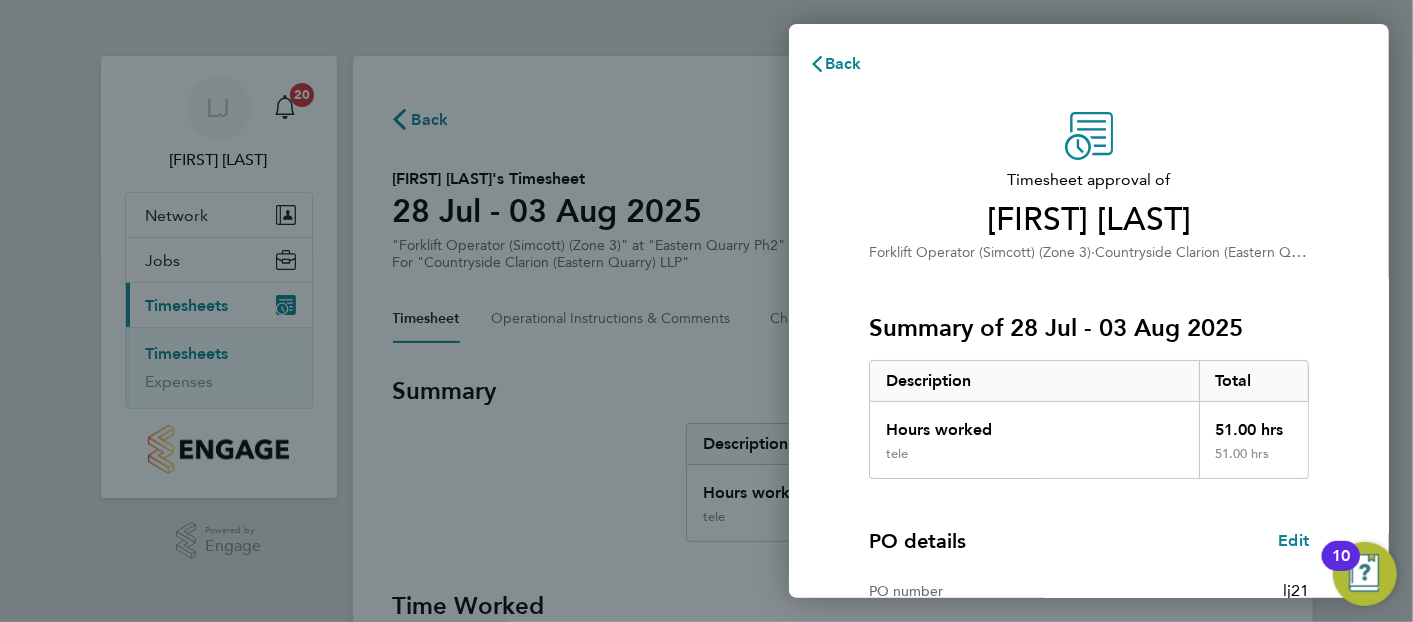 click on "Timesheet approval of   Josh Parmenter   Forklift Operator (Simcott) (Zone 3)   ·   Countryside Clarion (Eastern Quarry) LLP   ·   Eastern Quarry Ph2   Summary of 28 Jul - 03 Aug 2025   Description   Total   Hours worked   51.00 hrs   tele   51.00 hrs  PO details  Edit   PO number   lj21   Start date   17 Jul 2025   Finish date   29 Aug 2025   Please review all details before approving this timesheet.   Timesheets for this client cannot be approved without a PO.   Confirm Timesheet Approval" 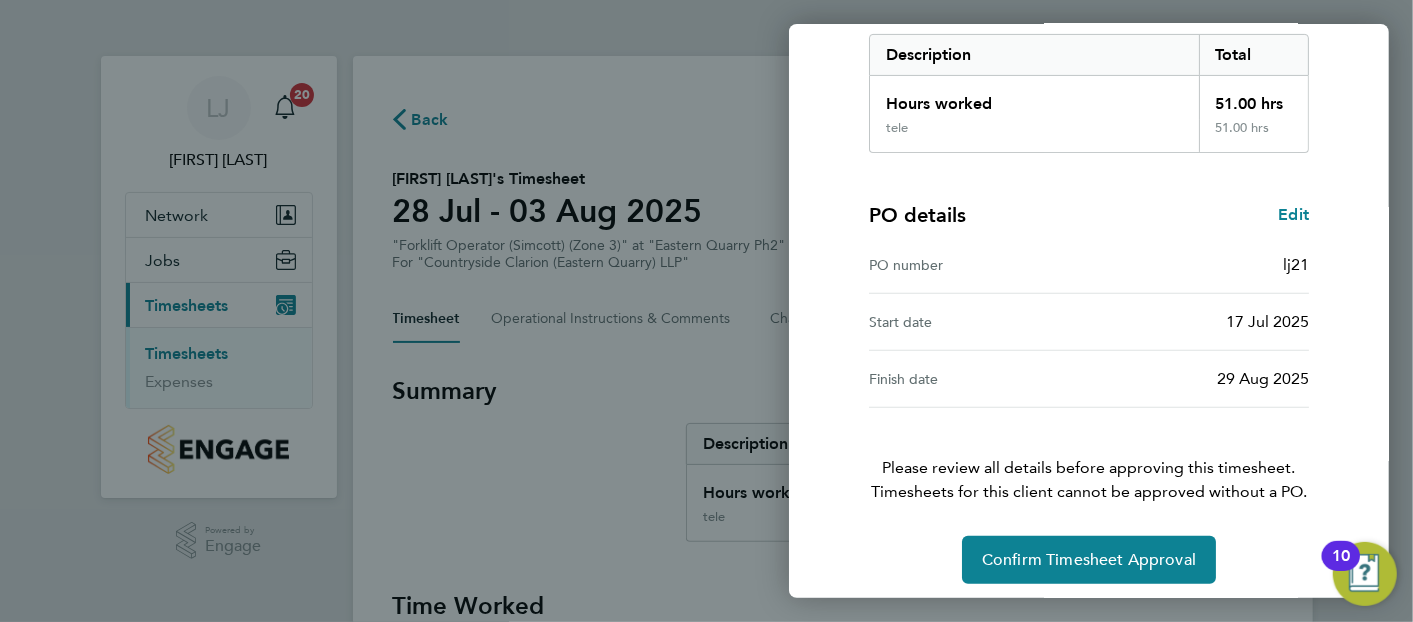 scroll, scrollTop: 334, scrollLeft: 0, axis: vertical 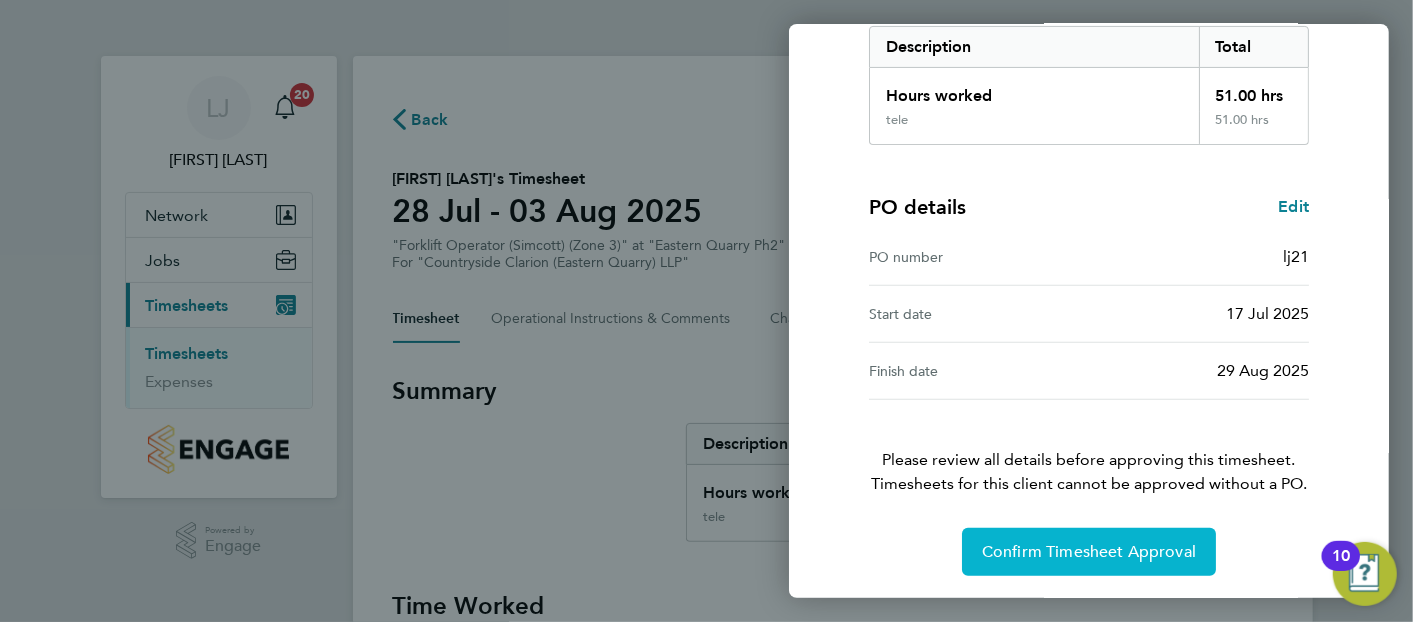click on "Confirm Timesheet Approval" 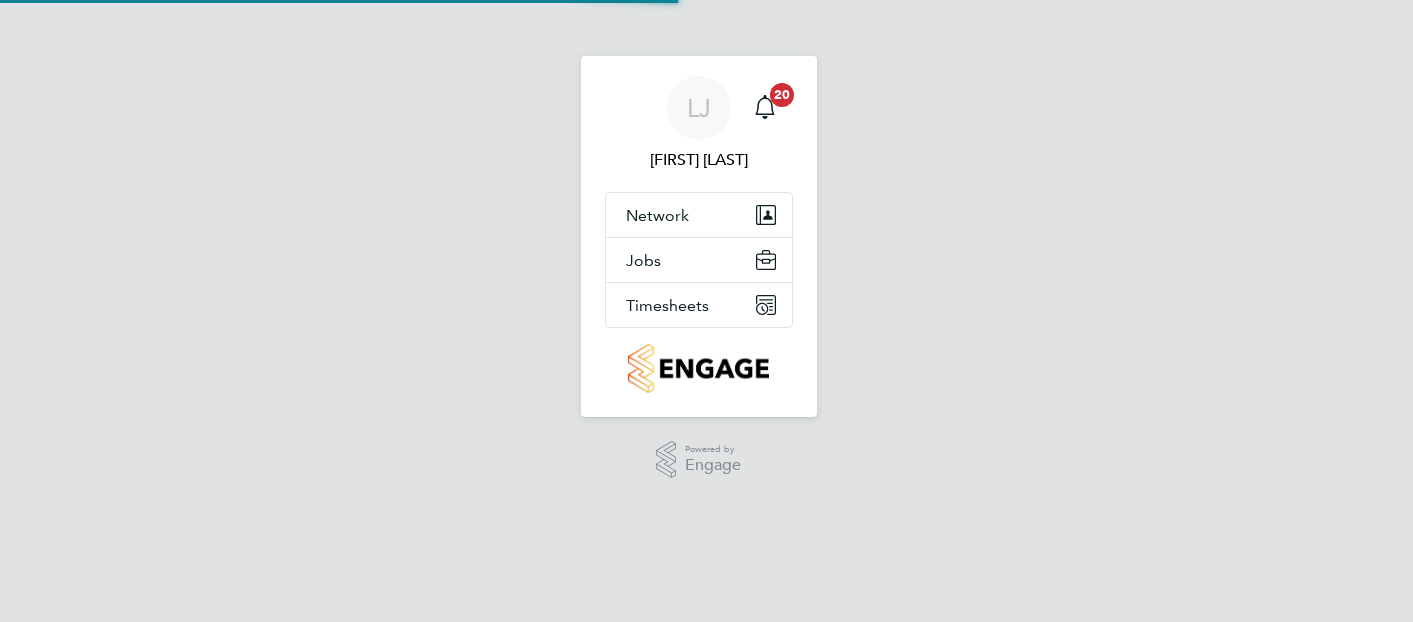 scroll, scrollTop: 0, scrollLeft: 0, axis: both 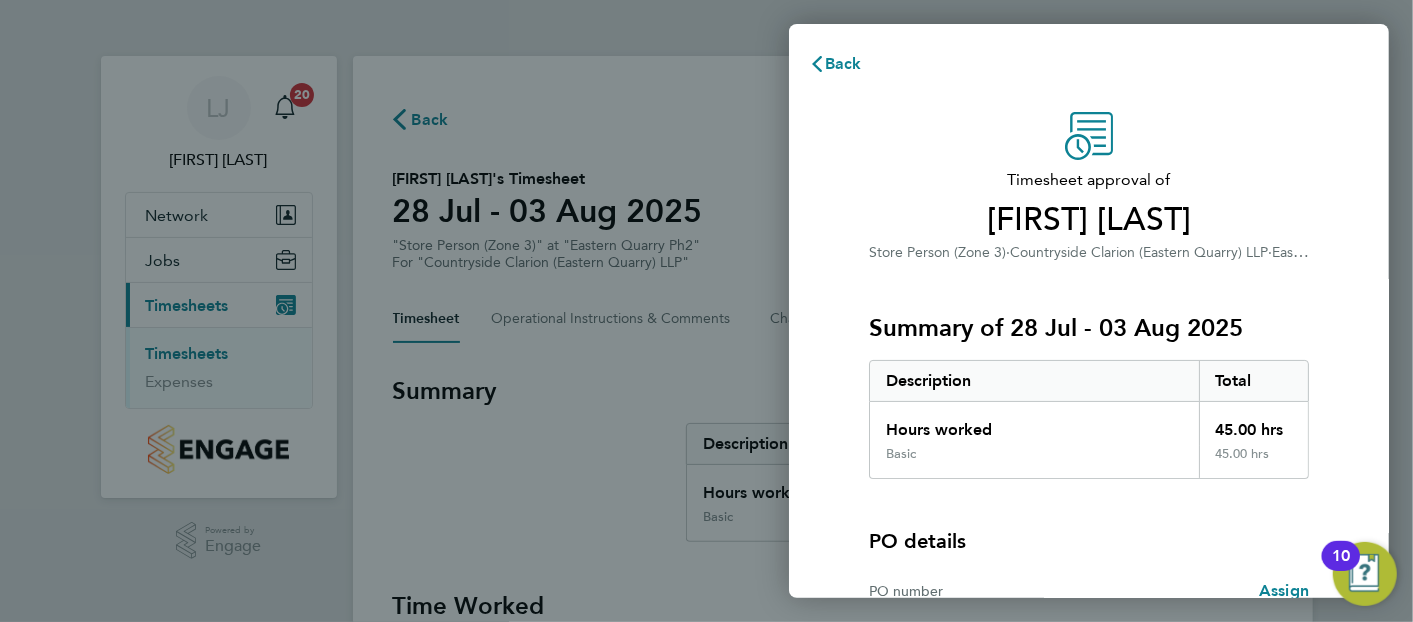 type 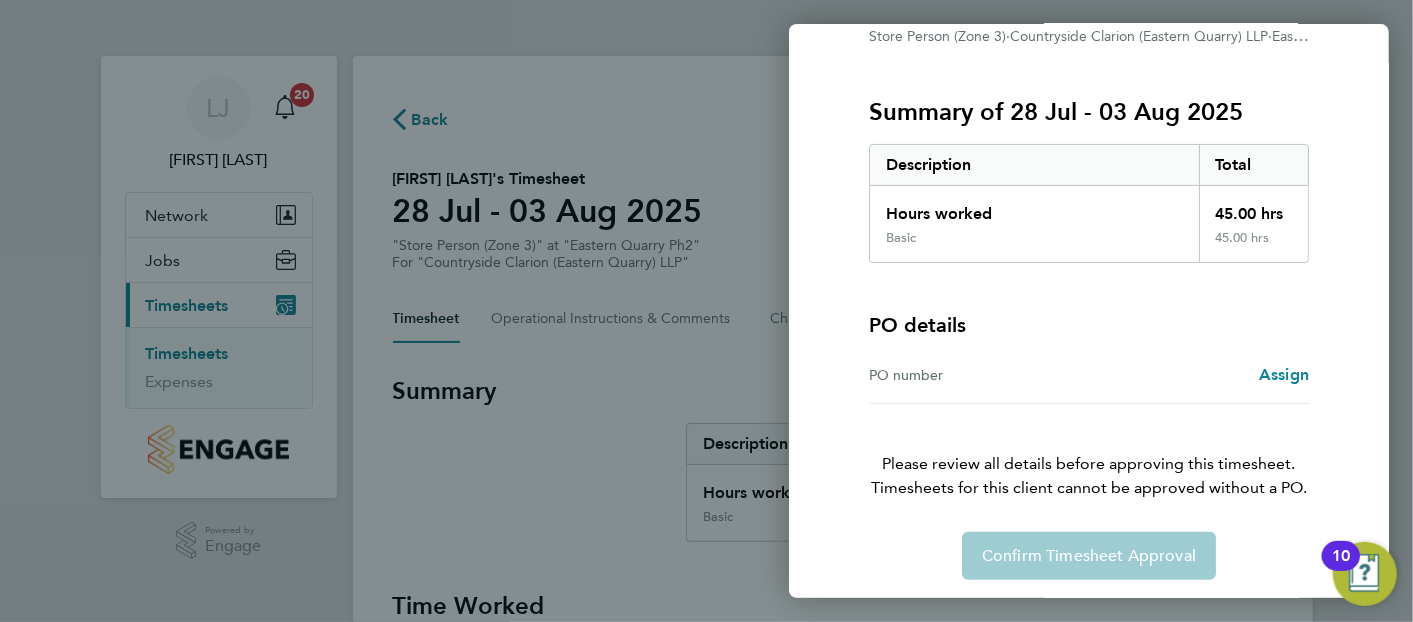 scroll, scrollTop: 220, scrollLeft: 0, axis: vertical 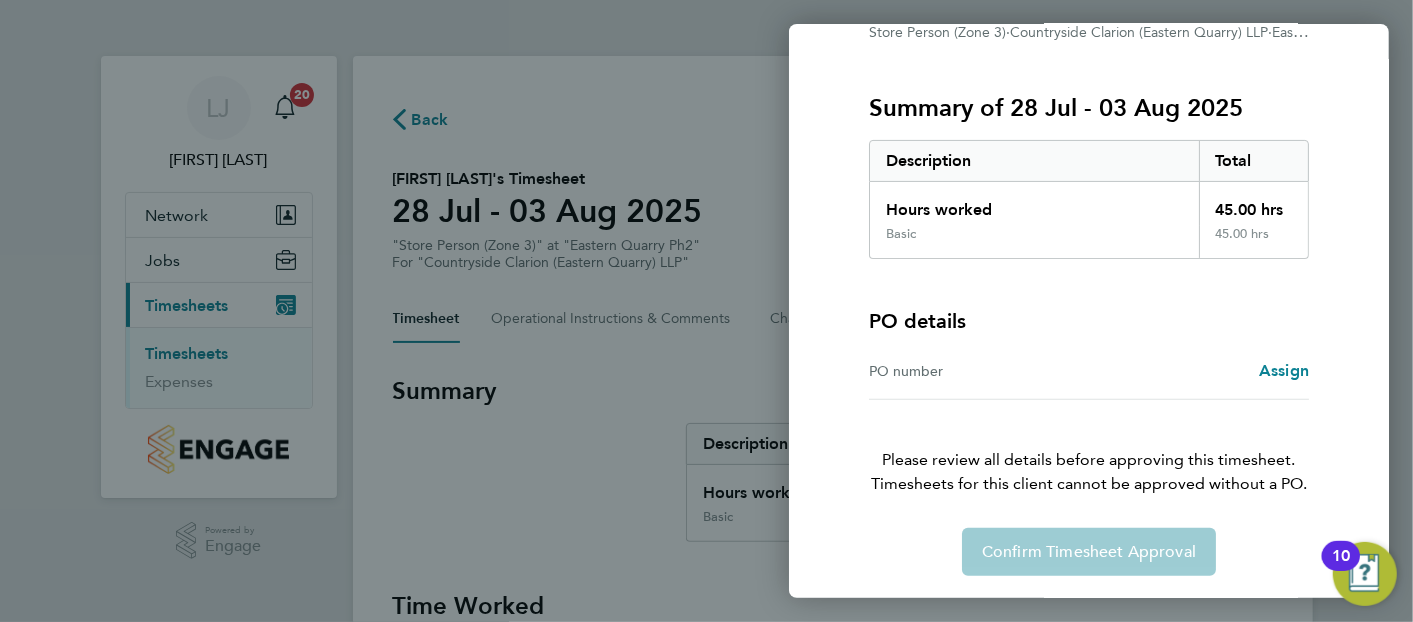 drag, startPoint x: 1267, startPoint y: 388, endPoint x: 1284, endPoint y: 351, distance: 40.718548 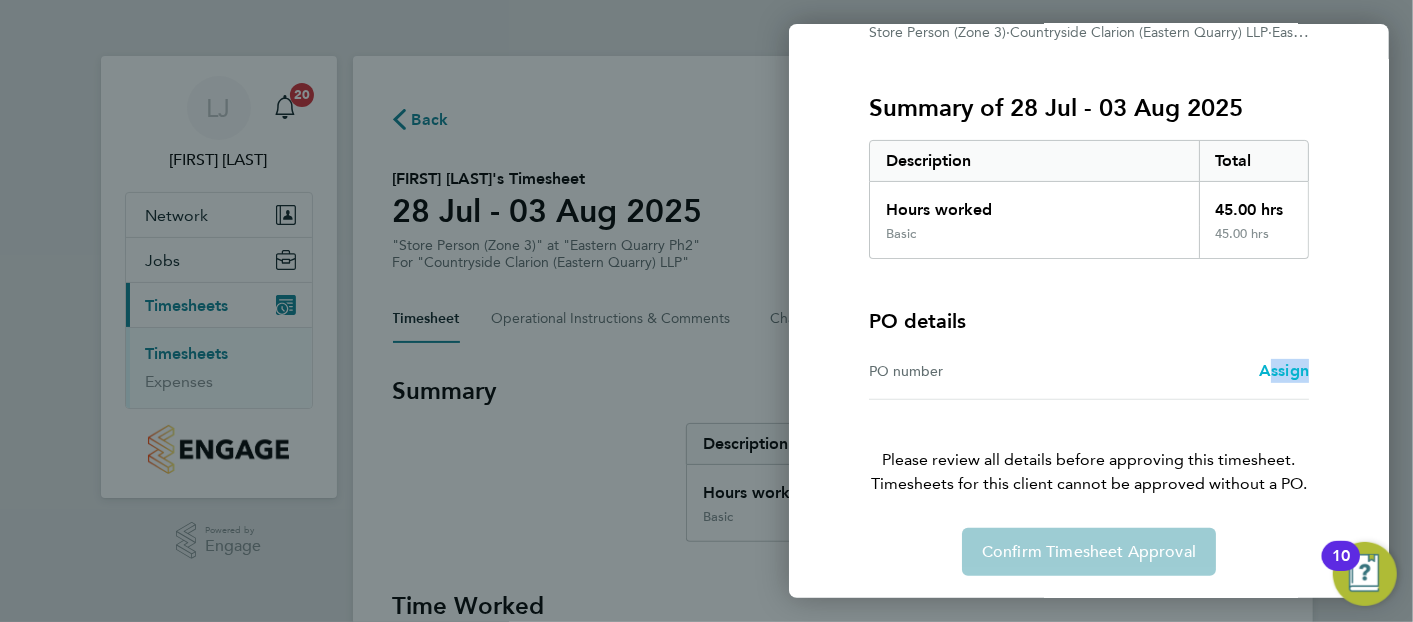 drag, startPoint x: 1284, startPoint y: 351, endPoint x: 1297, endPoint y: 360, distance: 15.811388 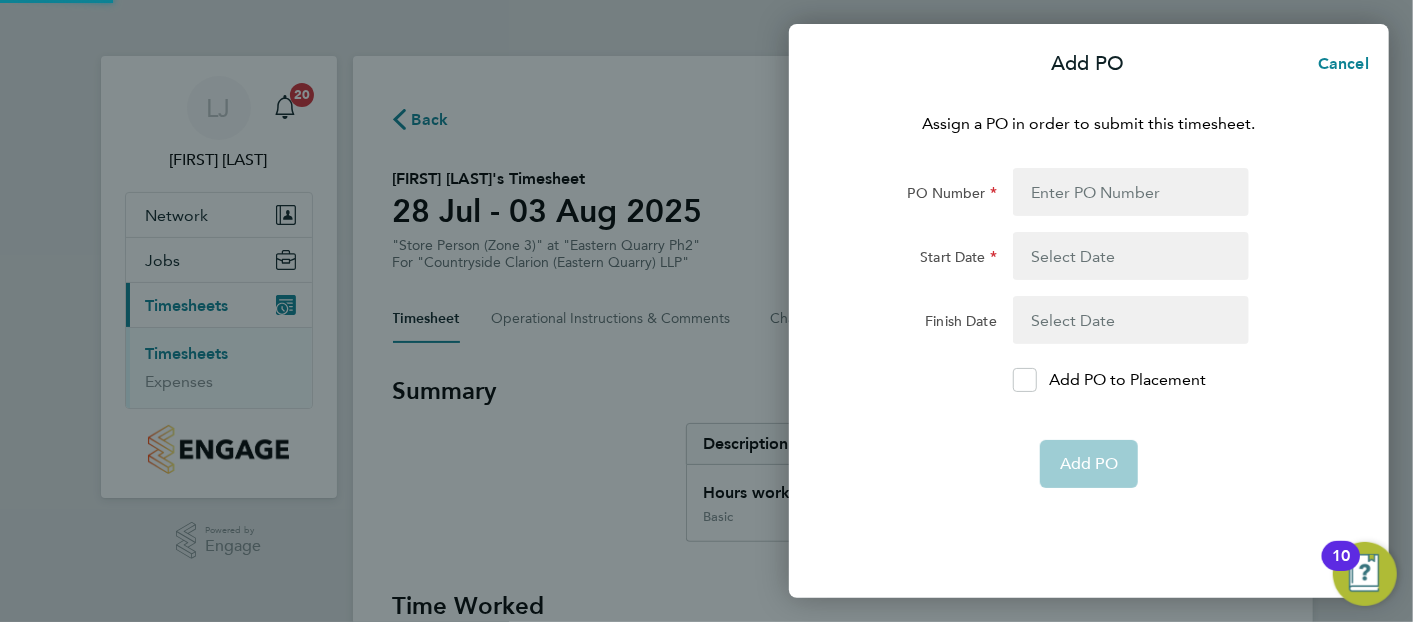 click on "PO Number Start Date Finish Date
Add PO to Placement   Add PO" 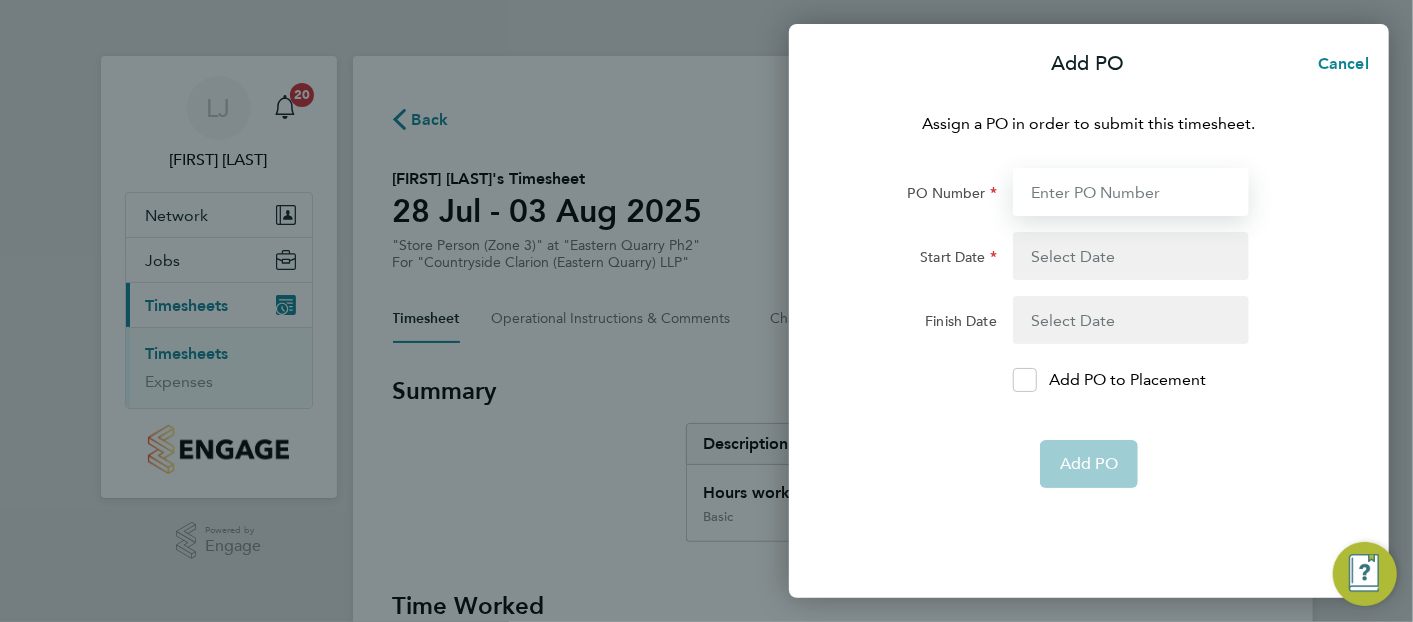 click on "PO Number" at bounding box center [1131, 192] 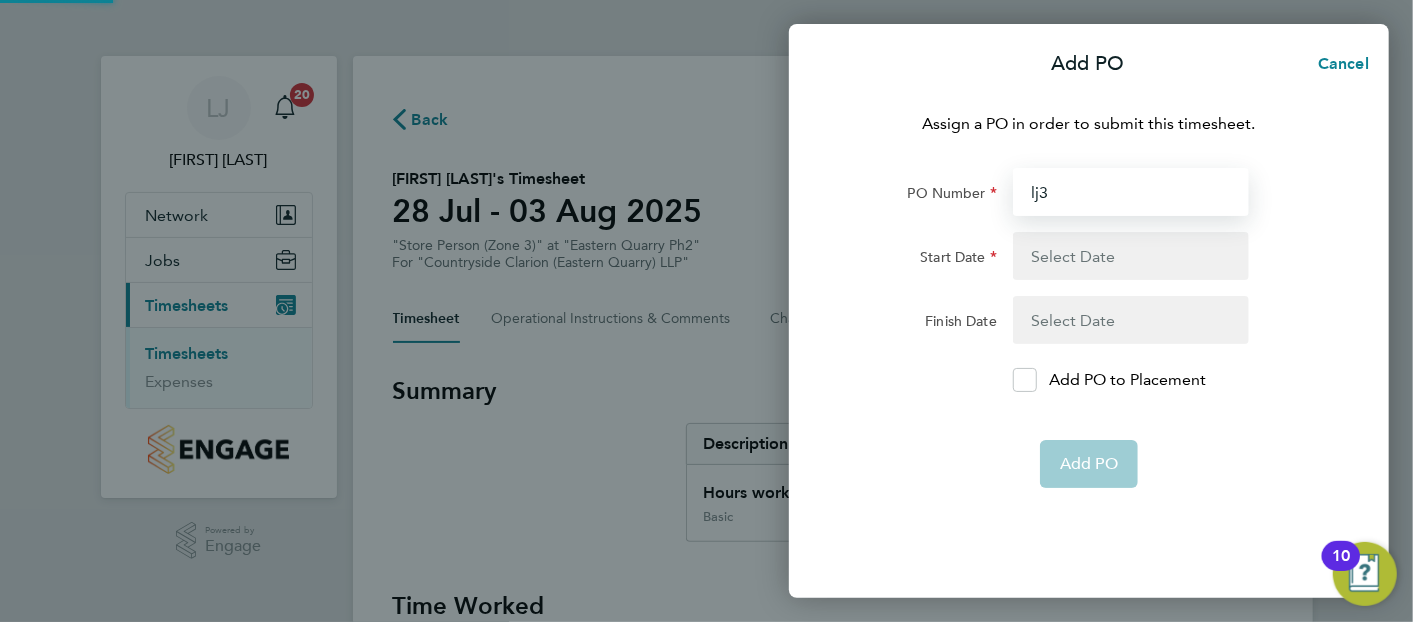 type on "lj32" 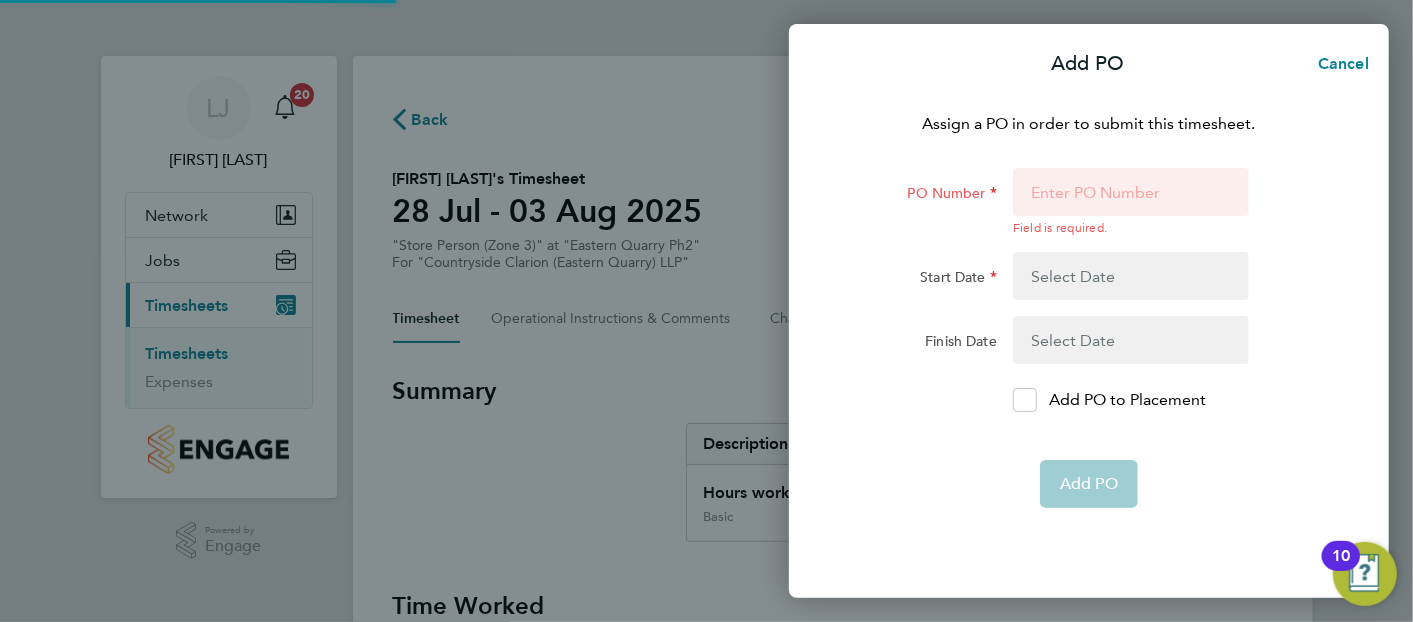 click 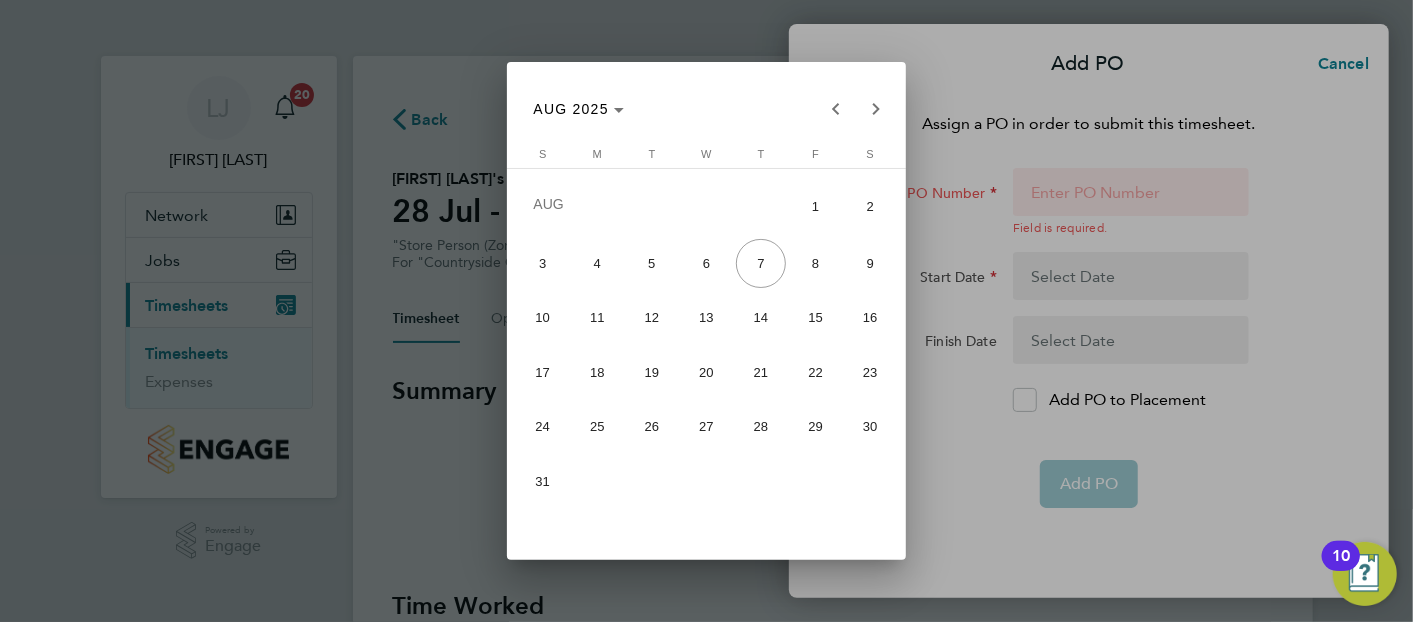 click at bounding box center [706, 311] 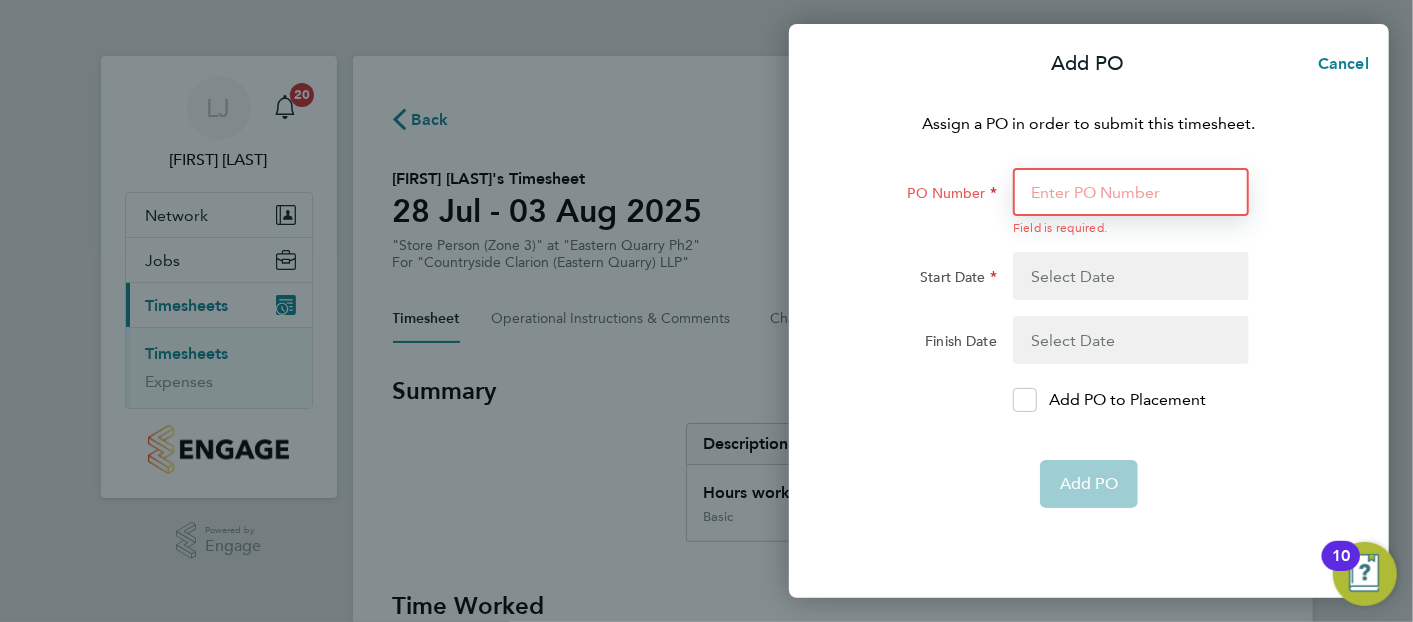 click on "PO Number" at bounding box center [1131, 192] 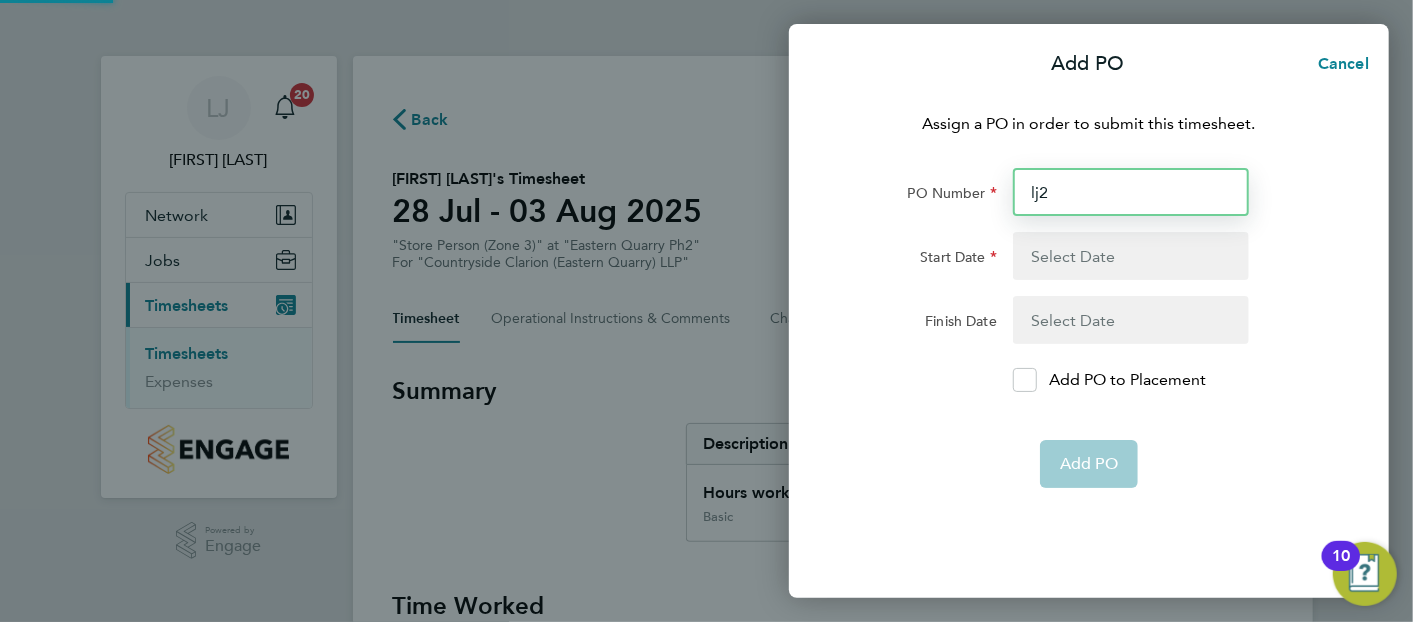 type on "lj21" 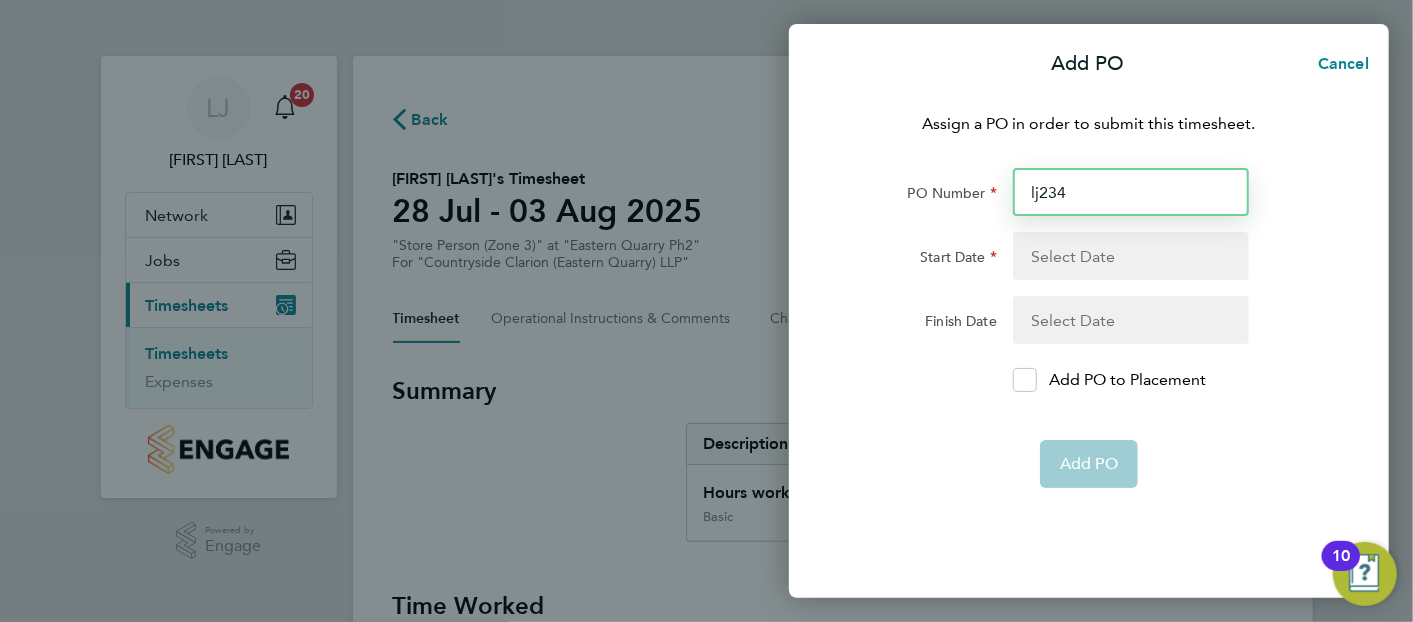 type on "lj234" 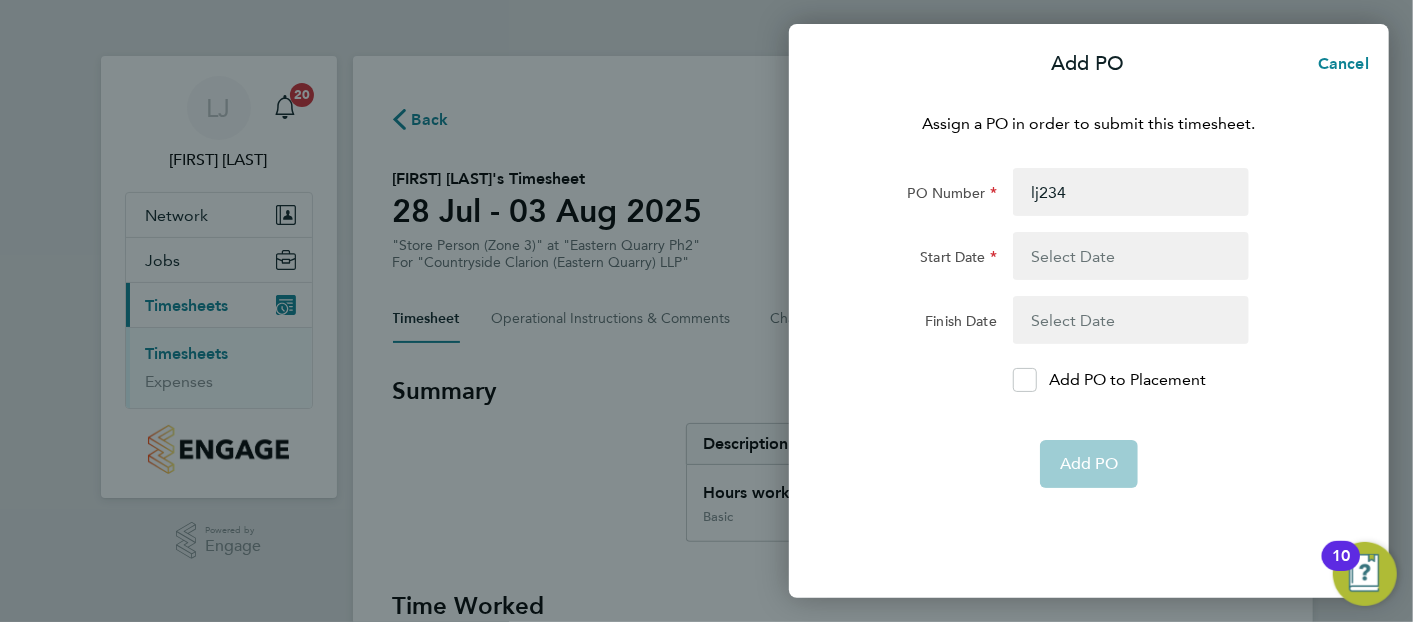 click 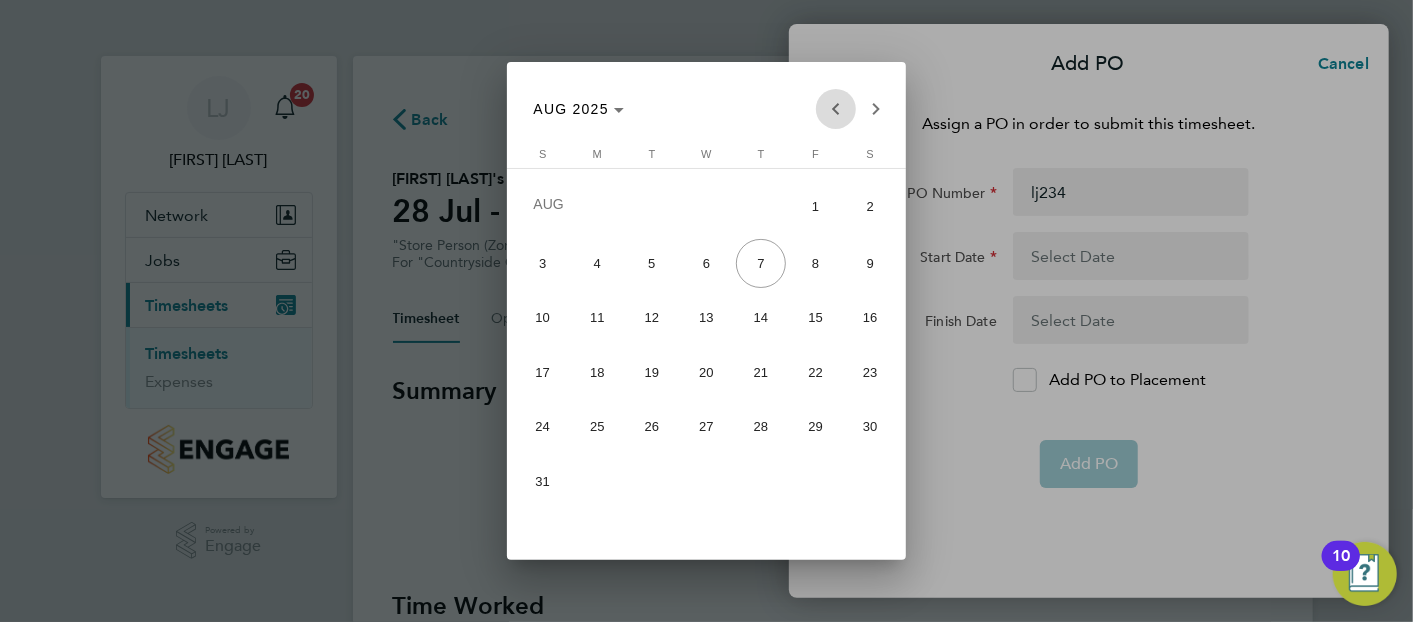 click at bounding box center (836, 109) 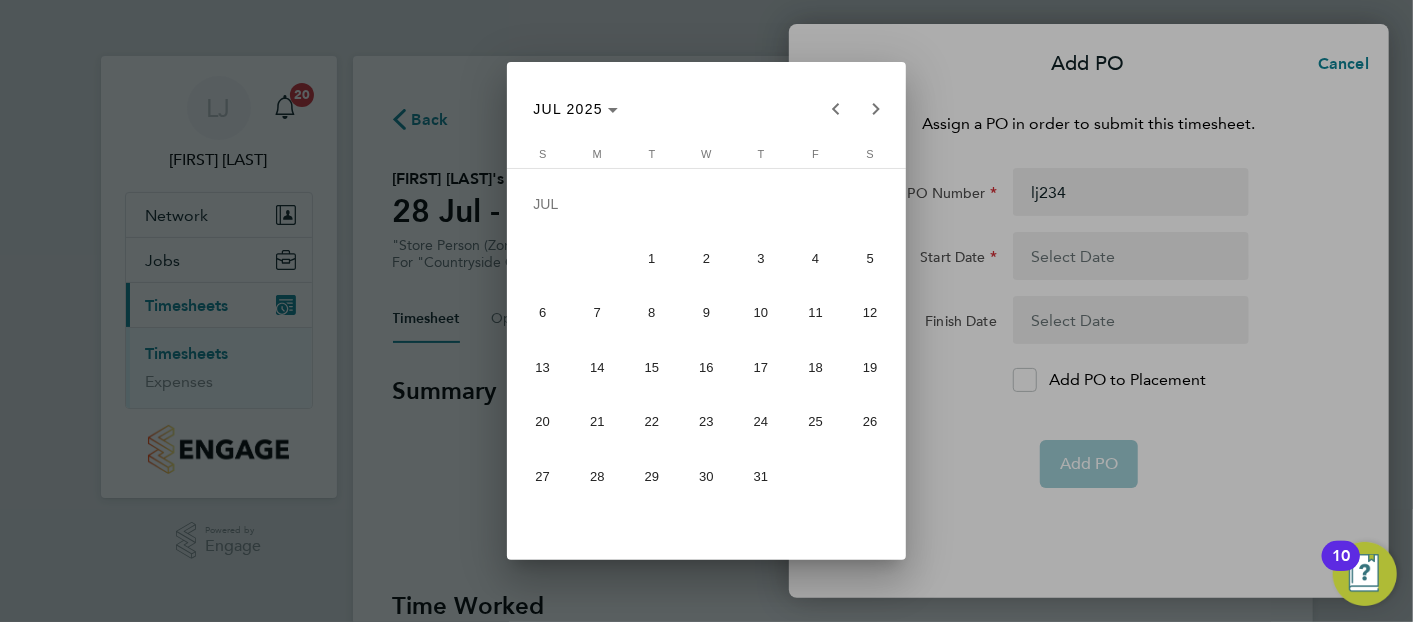 click on "3" at bounding box center (760, 258) 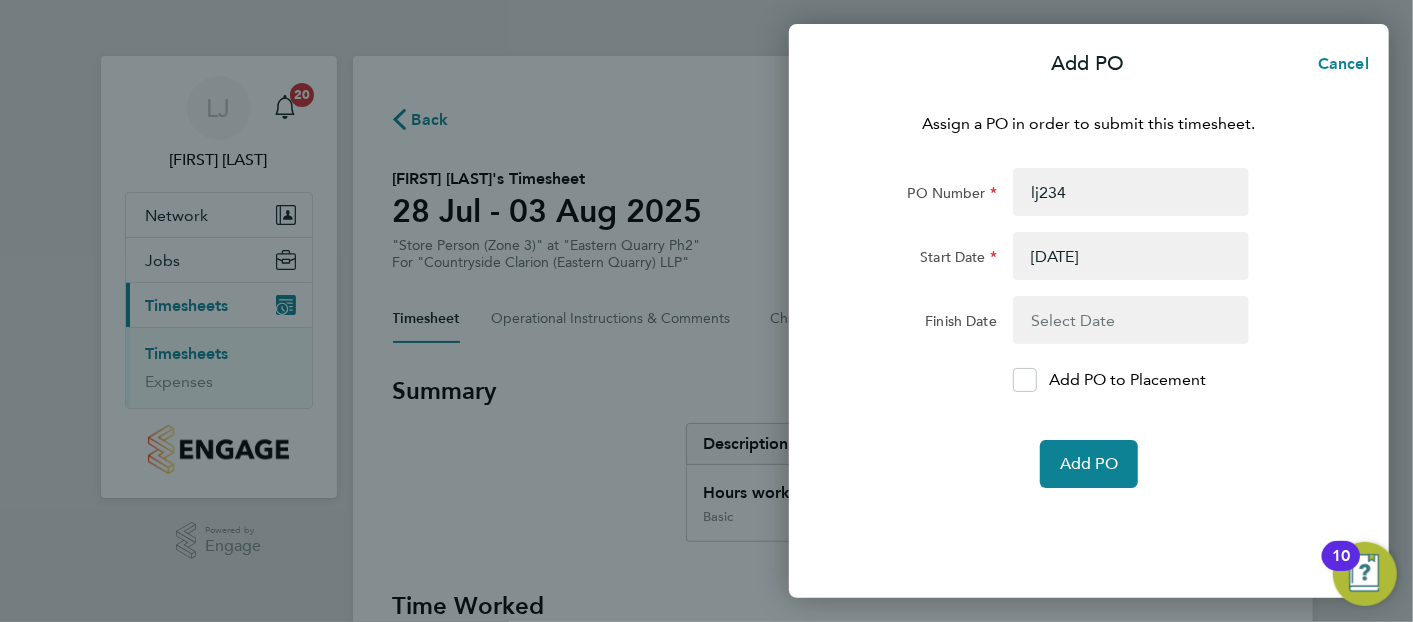 click 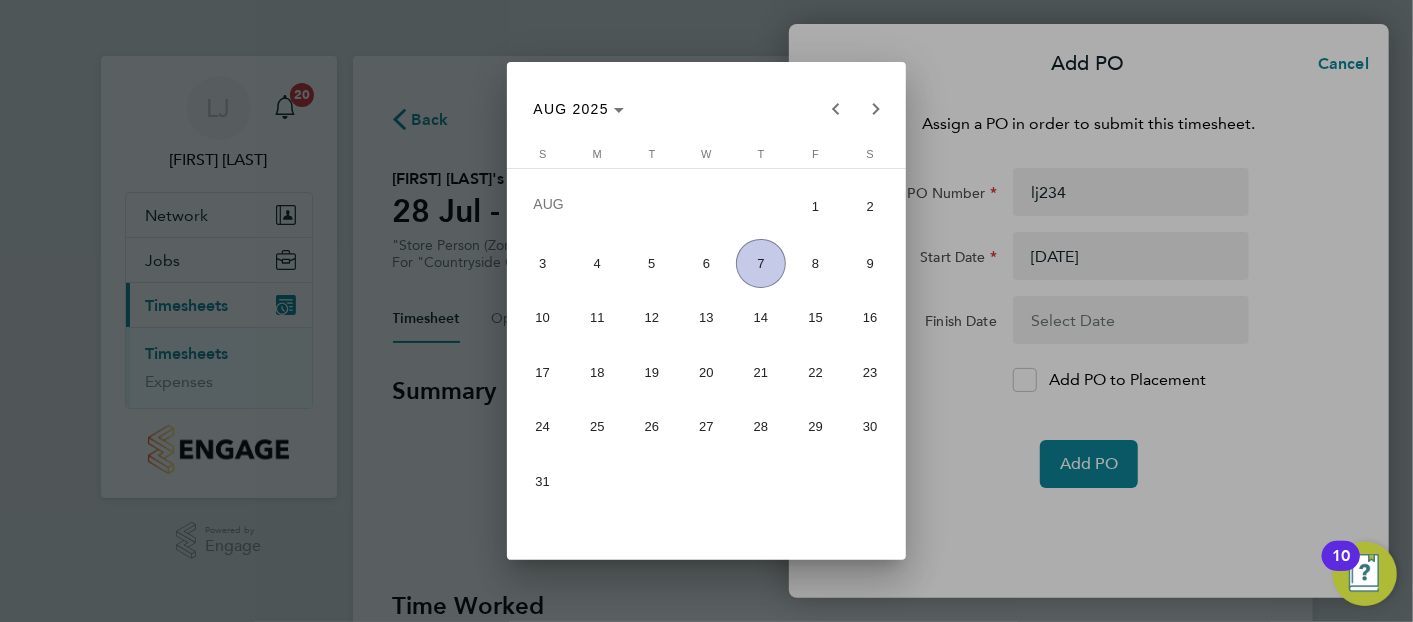 click on "28" at bounding box center (760, 426) 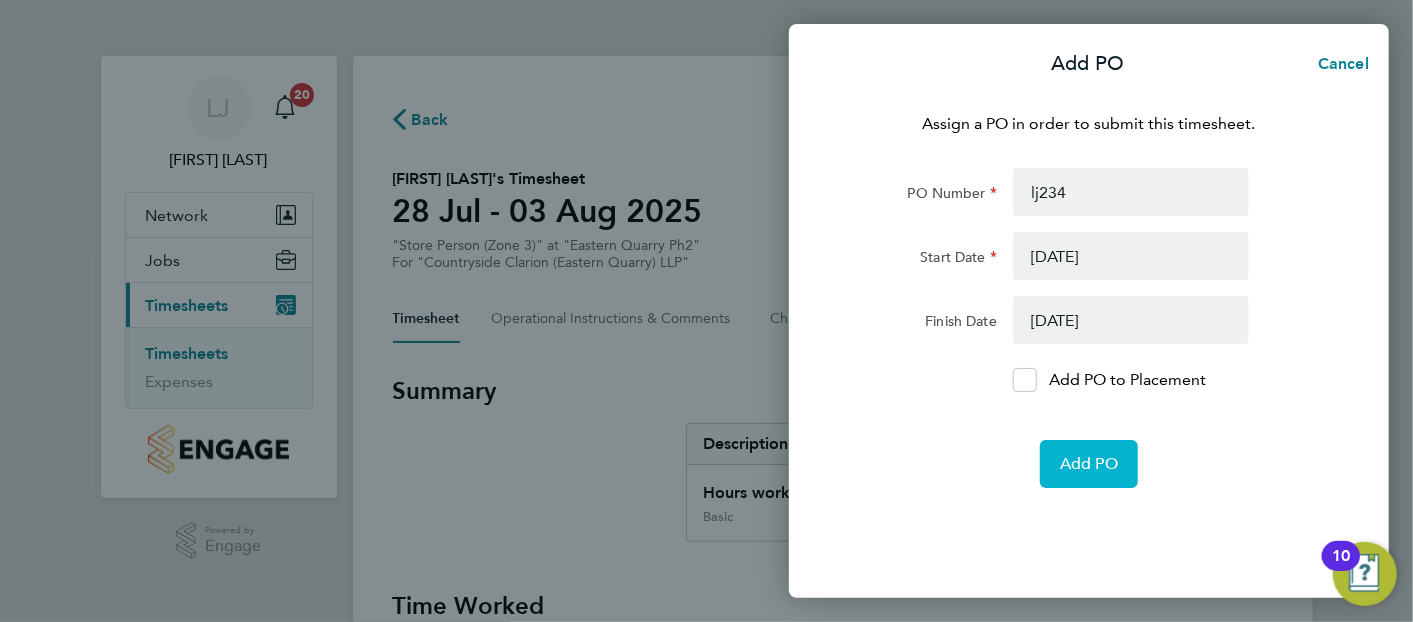 click on "Add PO" 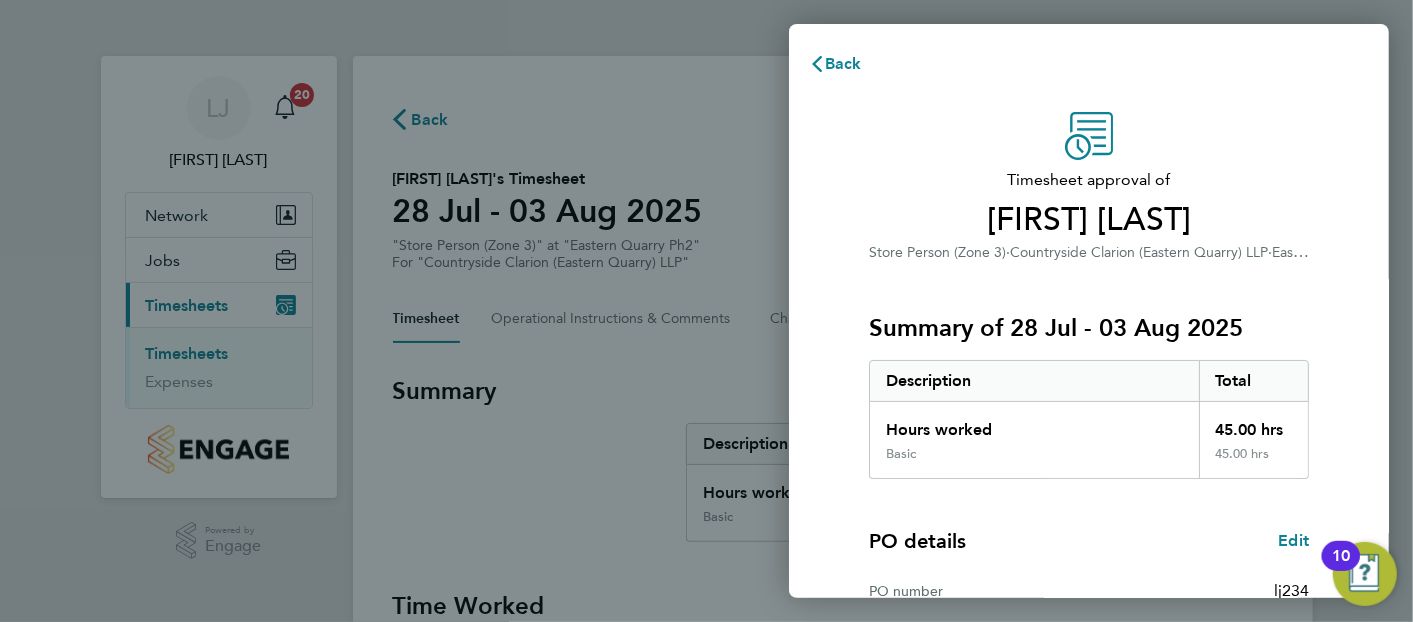 click on "Timesheet approval of   Paul Gilbank   Store Person (Zone 3)   ·   Countryside Clarion (Eastern Quarry) LLP   ·   Eastern Quarry Ph2   Summary of 28 Jul - 03 Aug 2025   Description   Total   Hours worked   45.00 hrs   Basic   45.00 hrs  PO details  Edit   PO number   lj234   Start date   03 Jul 2025   Finish date   28 Aug 2025   Please review all details before approving this timesheet.   Timesheets for this client cannot be approved without a PO.   Confirm Timesheet Approval" 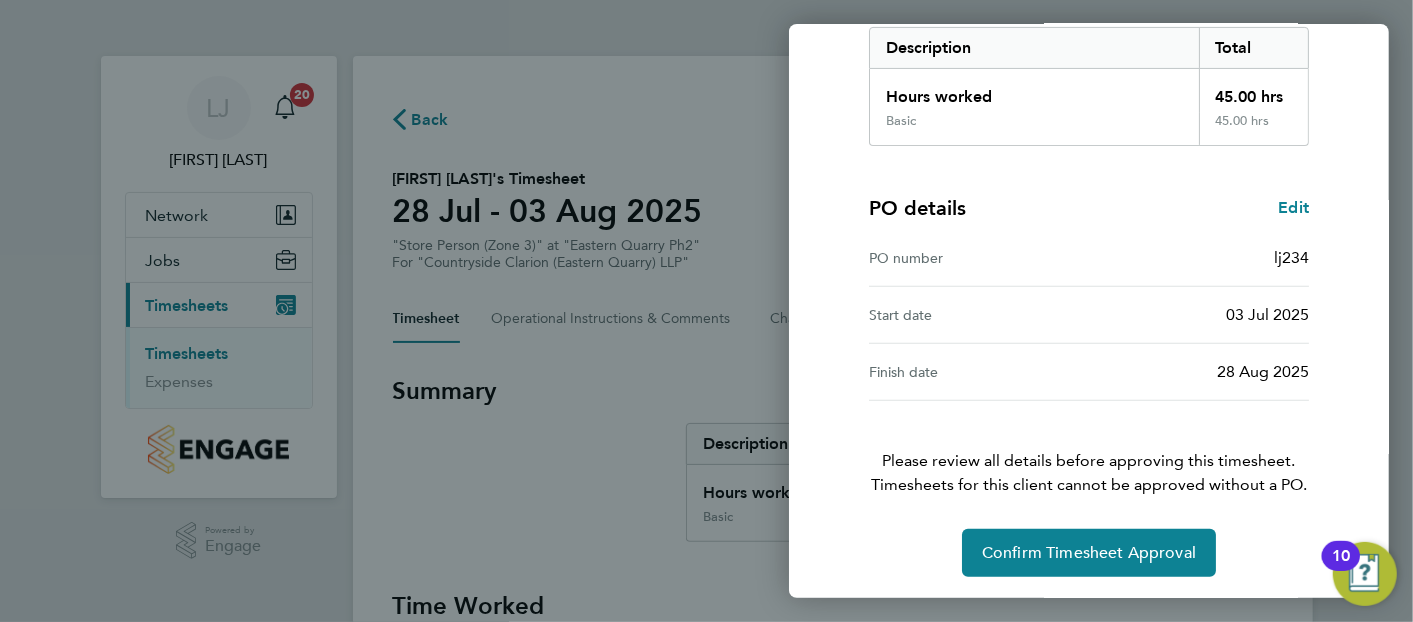 scroll, scrollTop: 334, scrollLeft: 0, axis: vertical 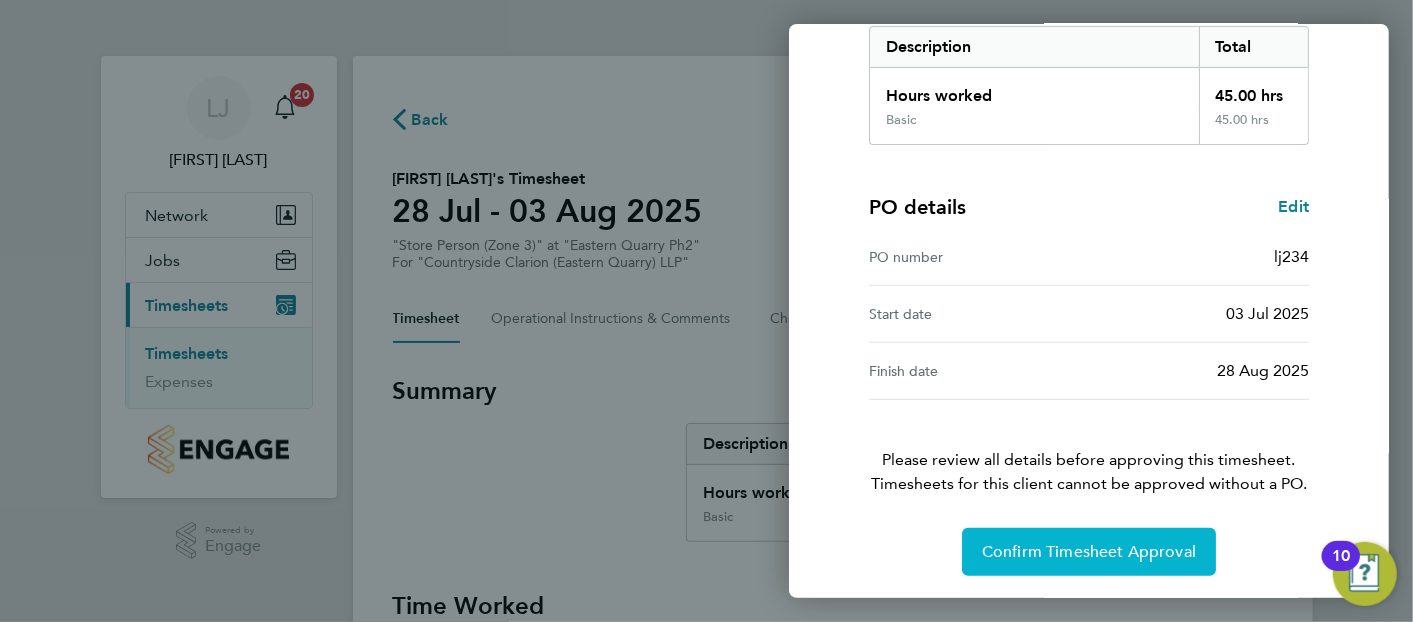 click on "Confirm Timesheet Approval" 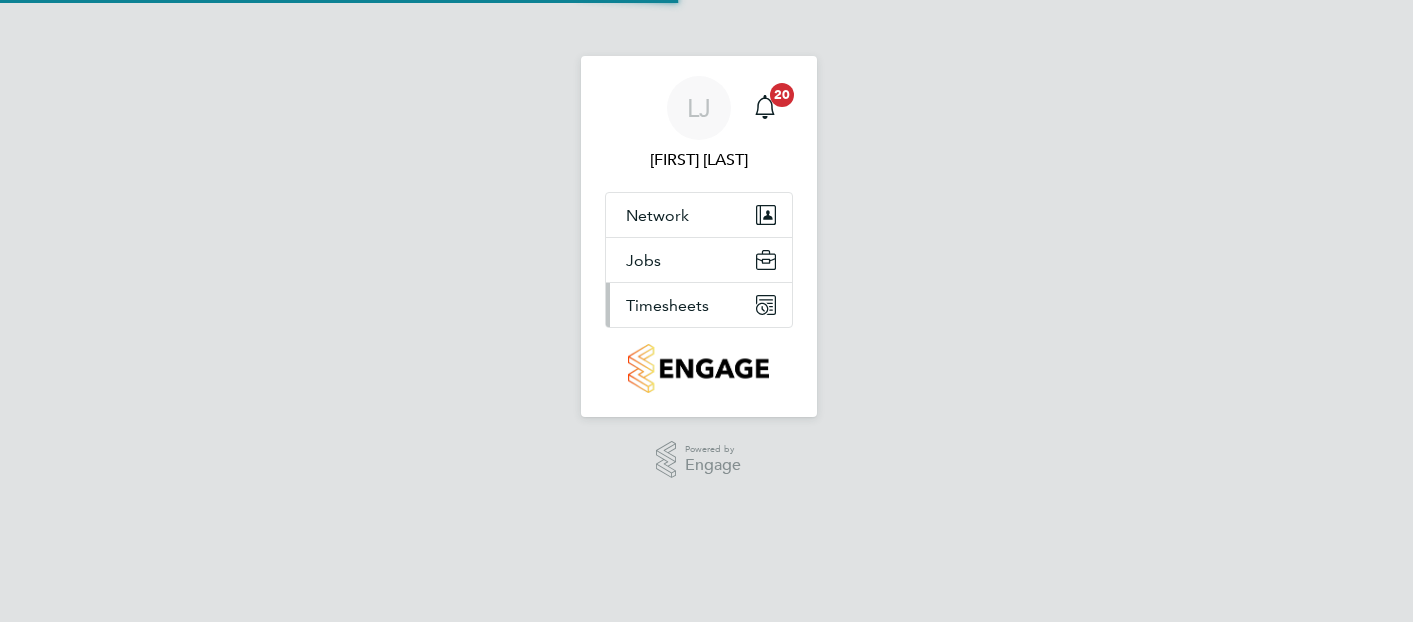 type 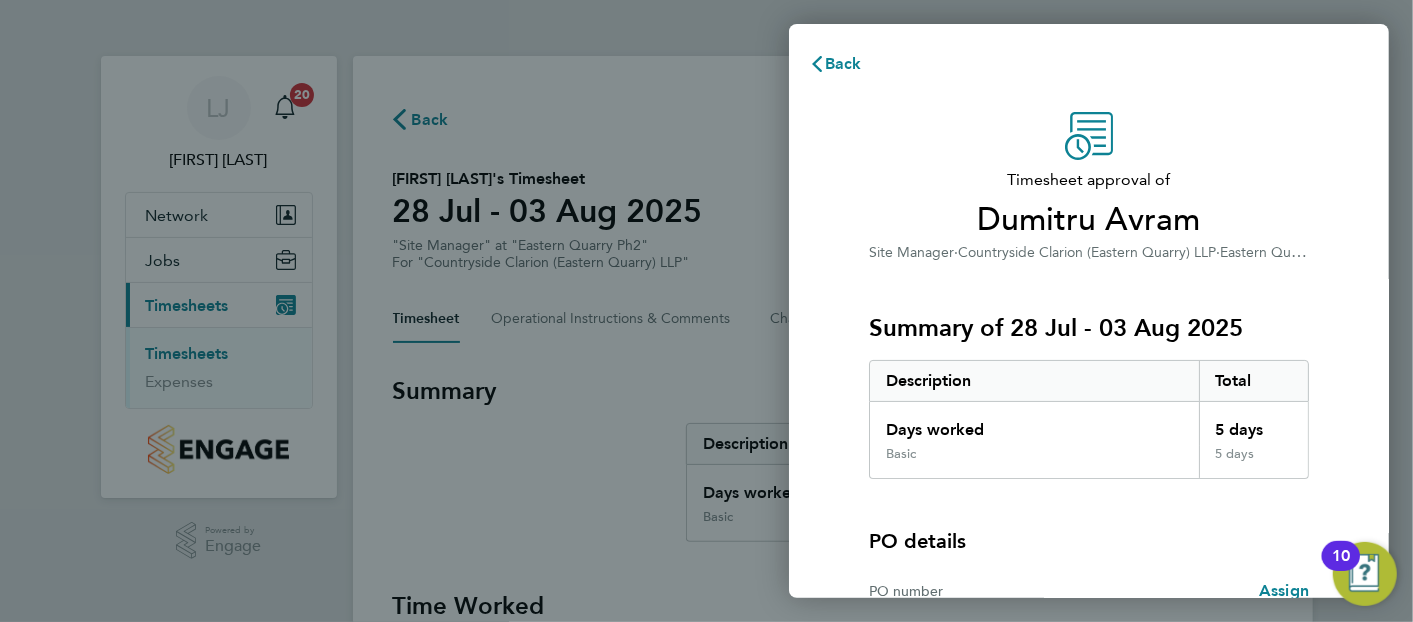 click on "Timesheet approval of   Dumitru Avram   Site Manager   ·   Countryside Clarion (Eastern Quarry) LLP   ·   Eastern Quarry Ph2   Summary of 28 Jul - 03 Aug 2025   Description   Total   Days worked   5 days   Basic   5 days  PO details  PO number   Assign   Please review all details before approving this timesheet.   Timesheets for this client cannot be approved without a PO.   Confirm Timesheet Approval" 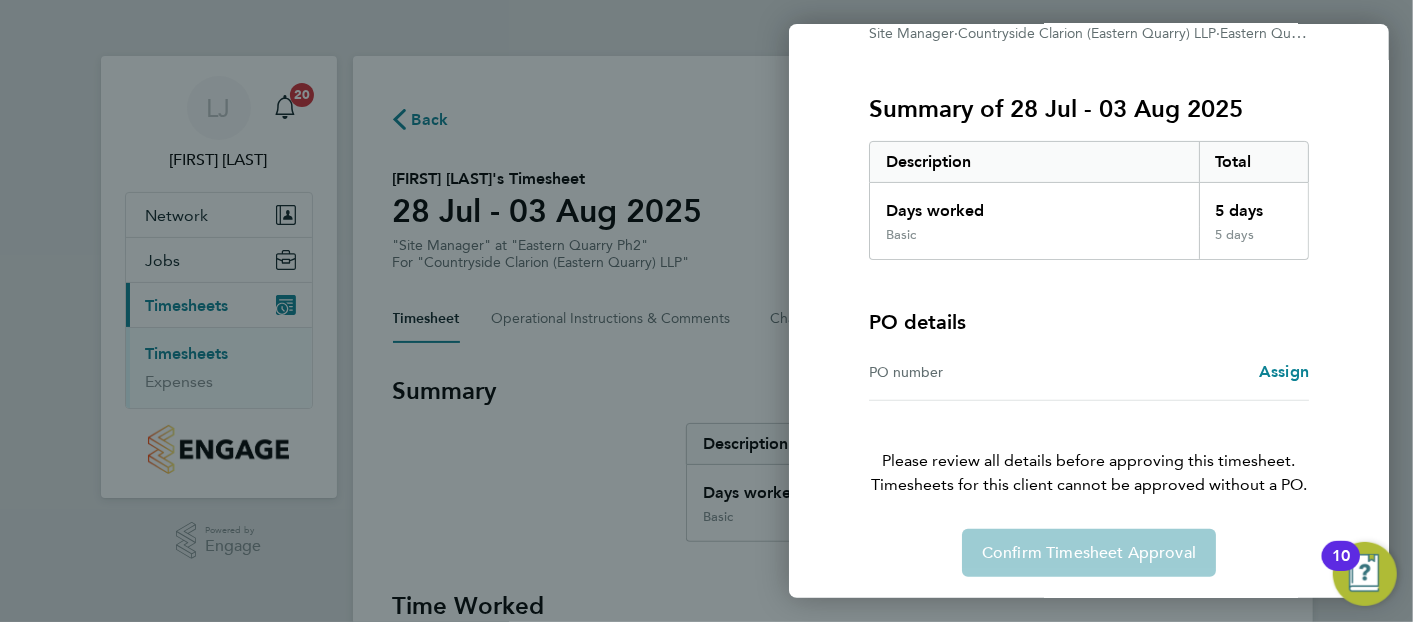 scroll, scrollTop: 220, scrollLeft: 0, axis: vertical 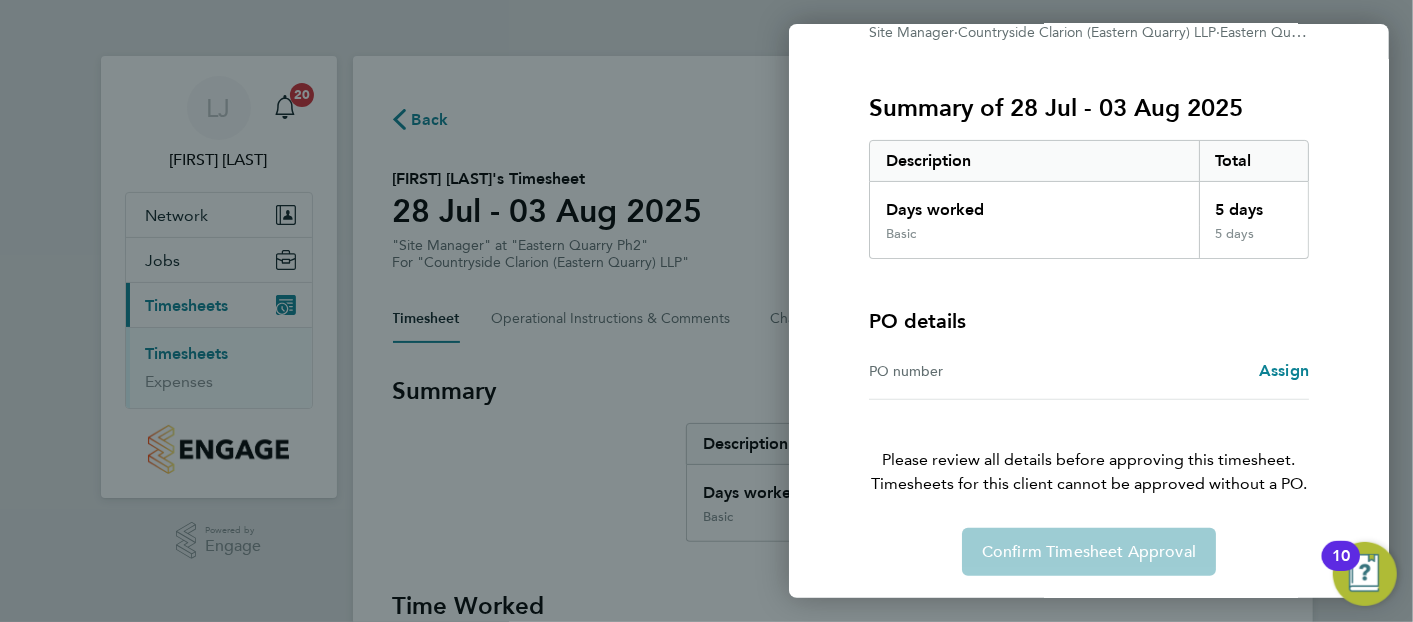 click on "PO number   Assign" at bounding box center [1089, 371] 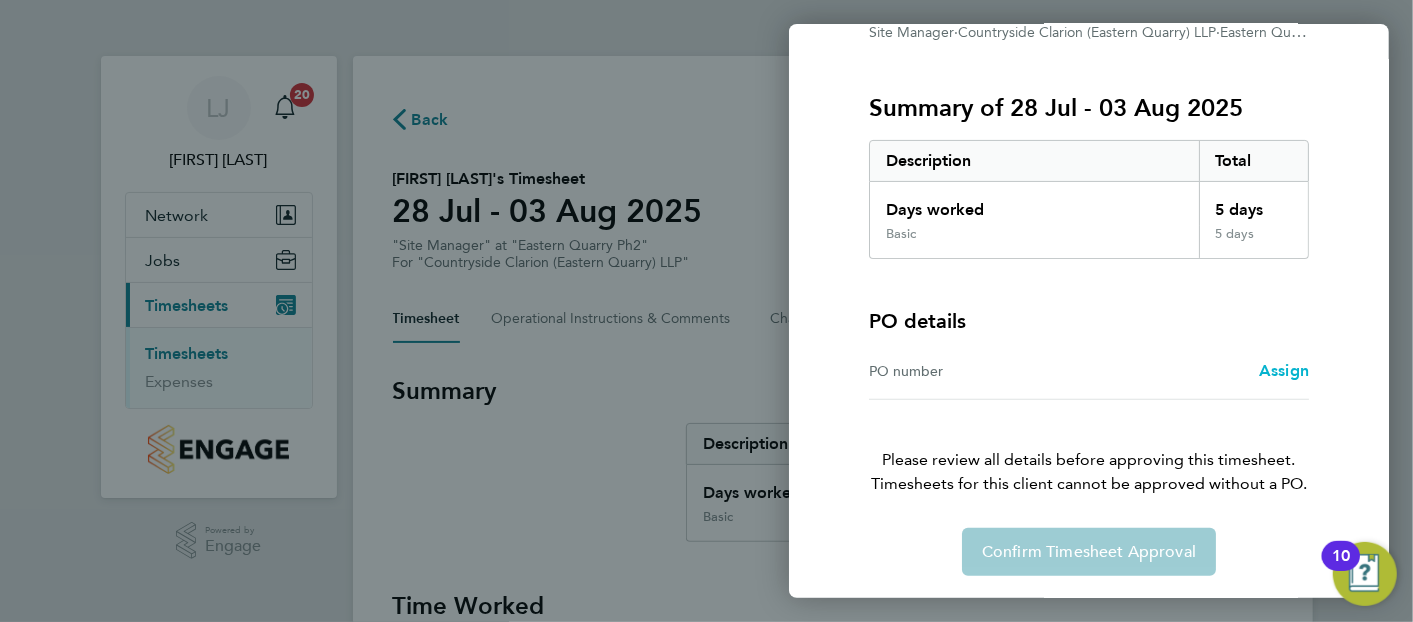 click on "Assign" at bounding box center [1284, 370] 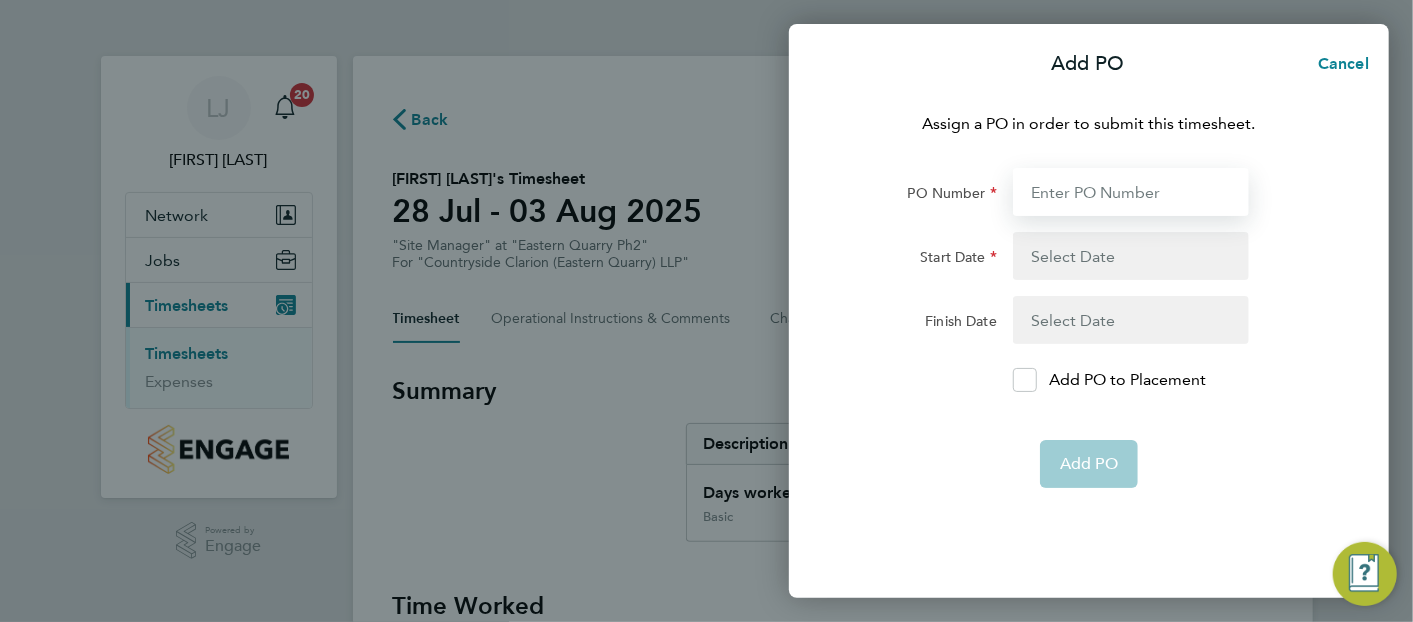 click on "PO Number" at bounding box center [1131, 192] 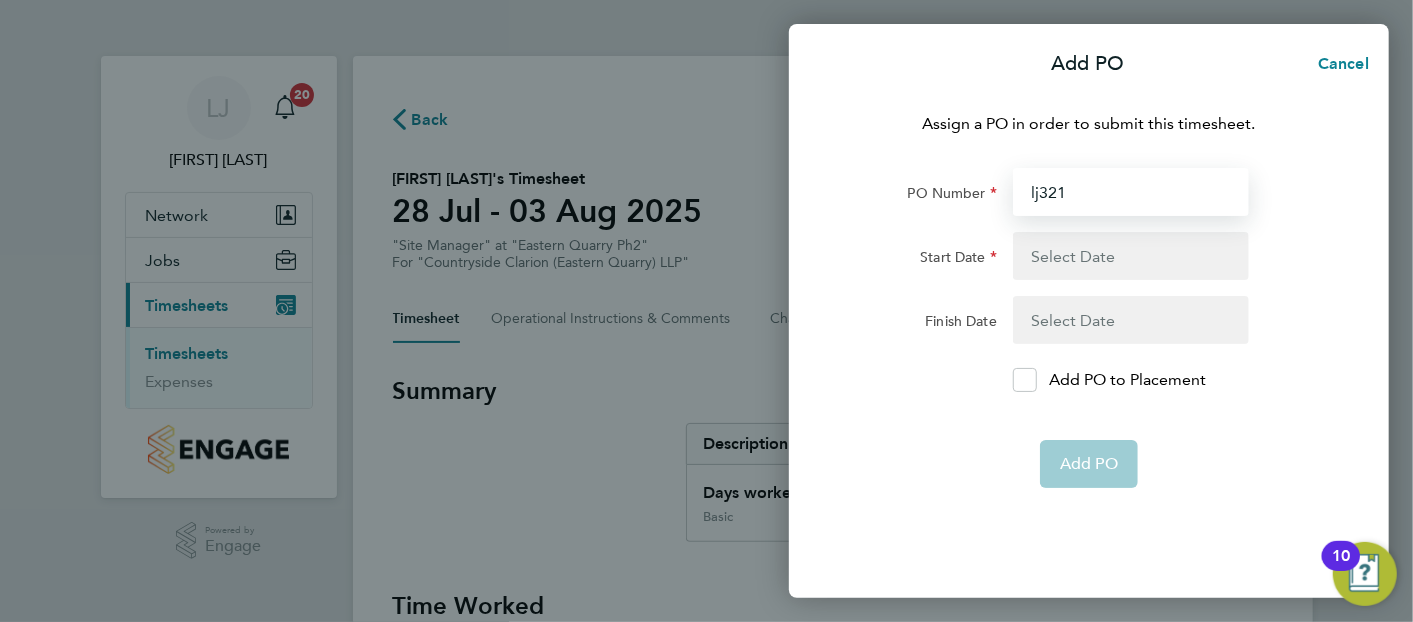 type on "lj321" 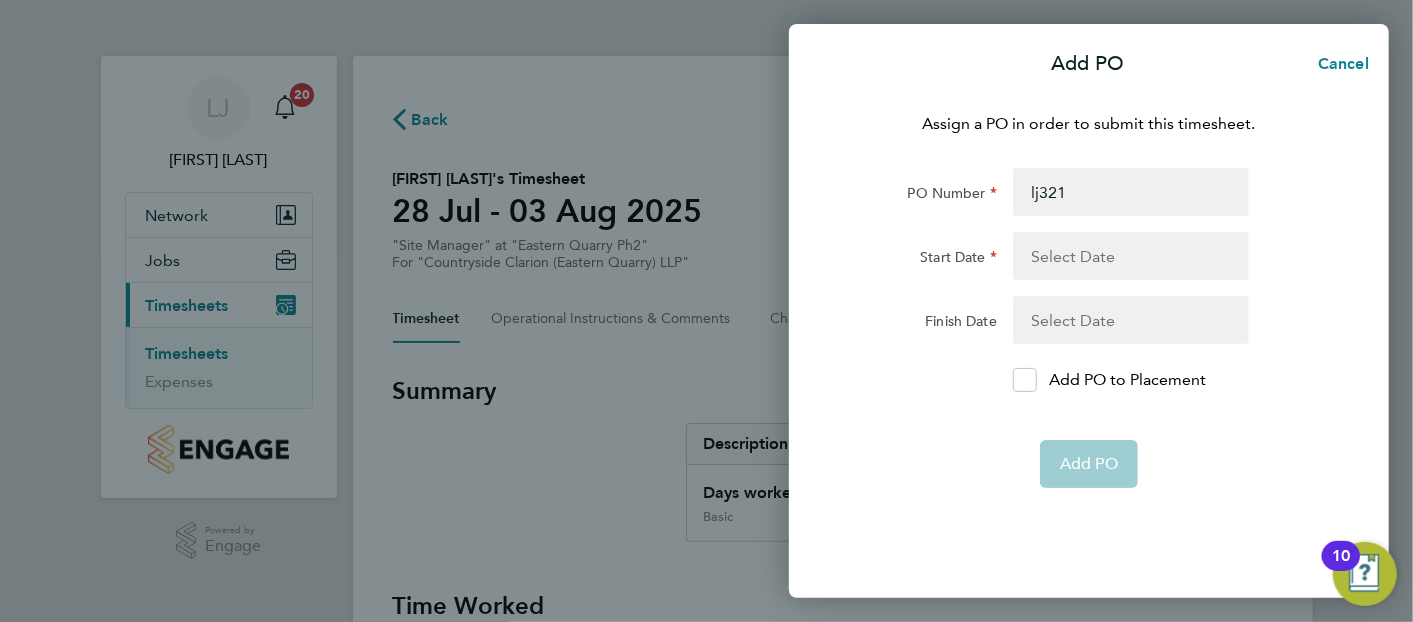 click 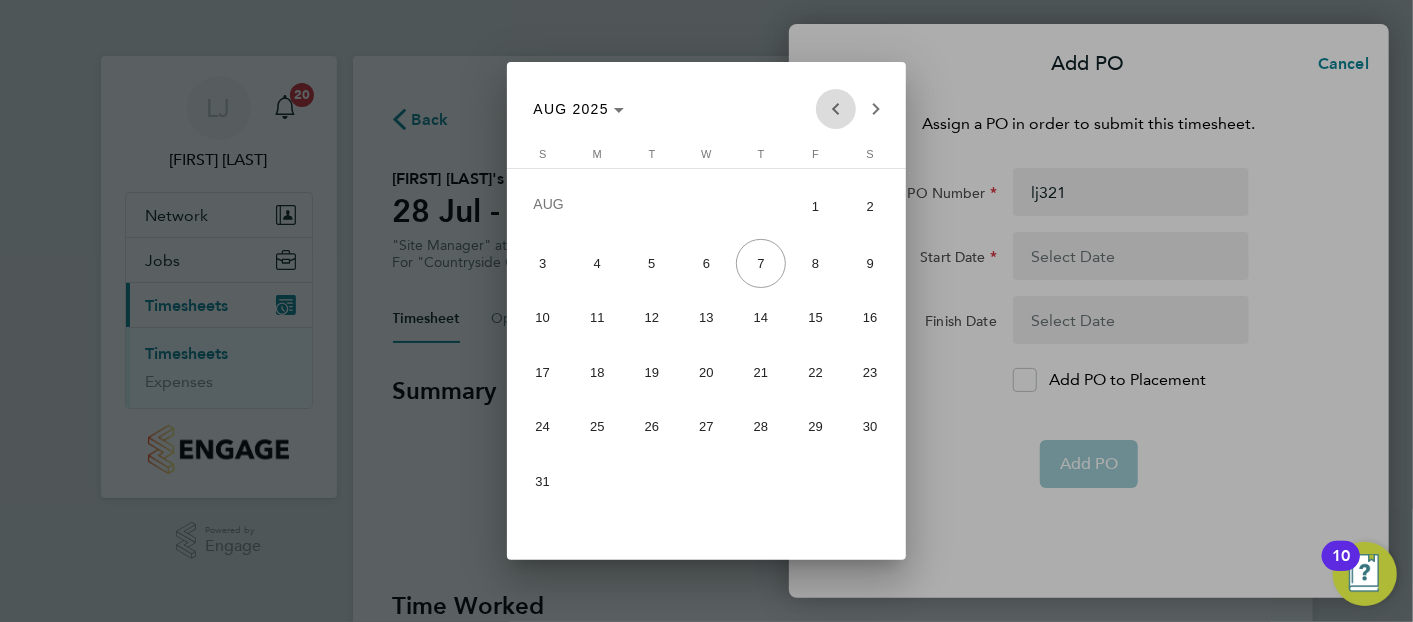 click at bounding box center (836, 109) 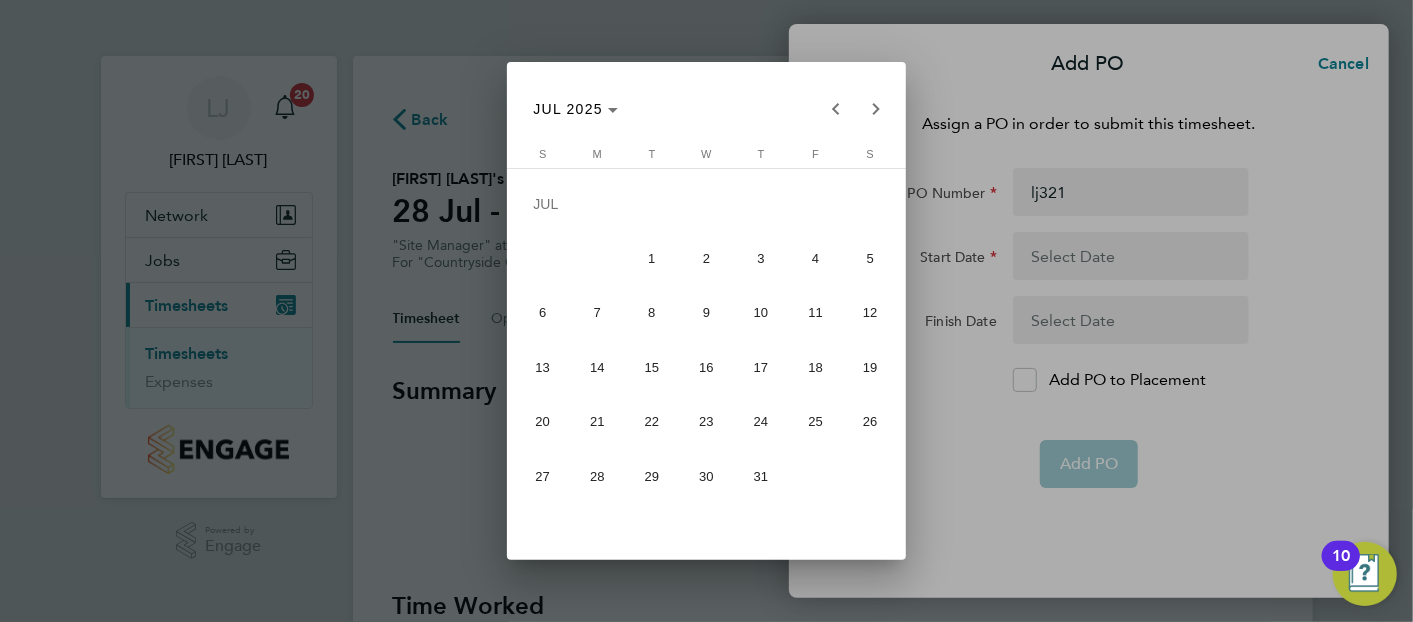 click on "17" at bounding box center (760, 367) 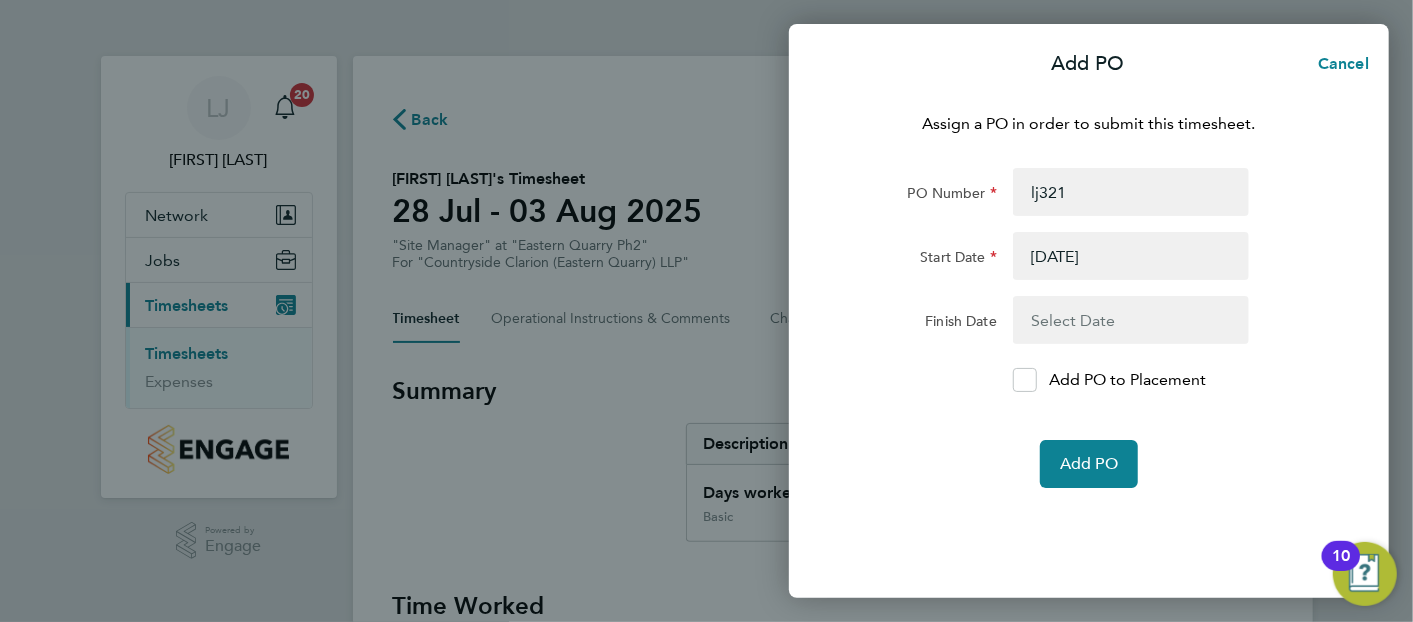 click 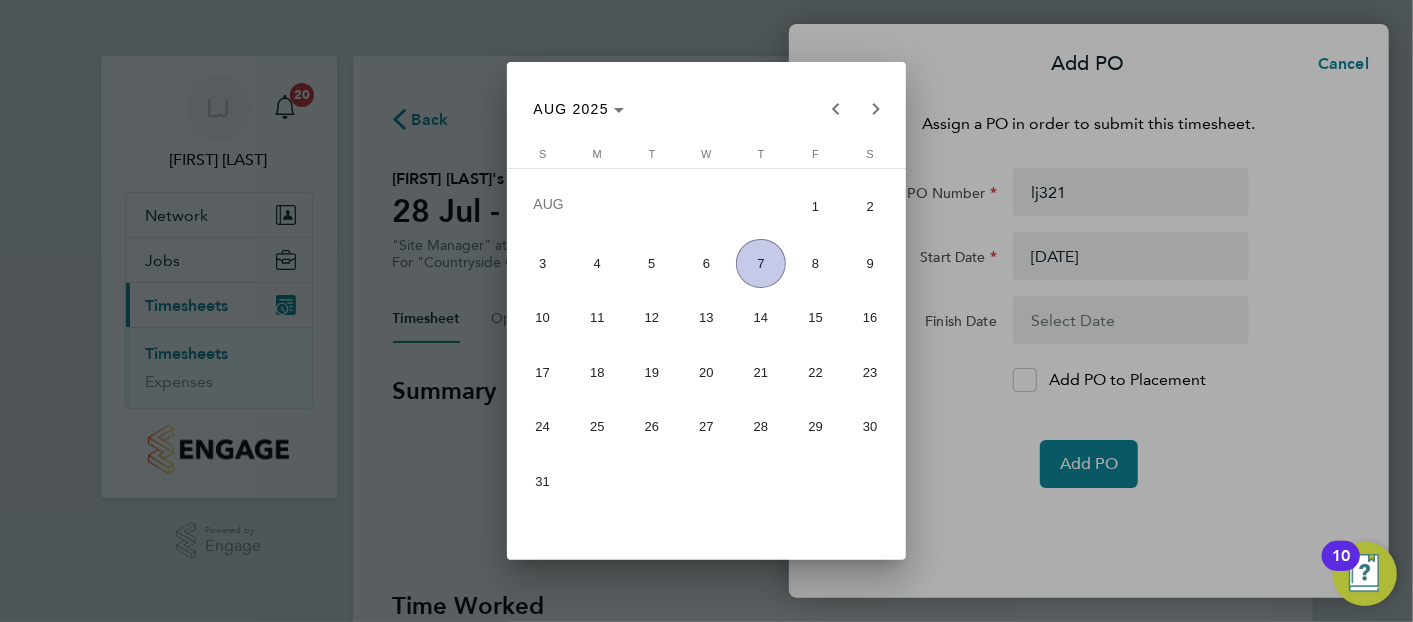 click on "14" at bounding box center (760, 317) 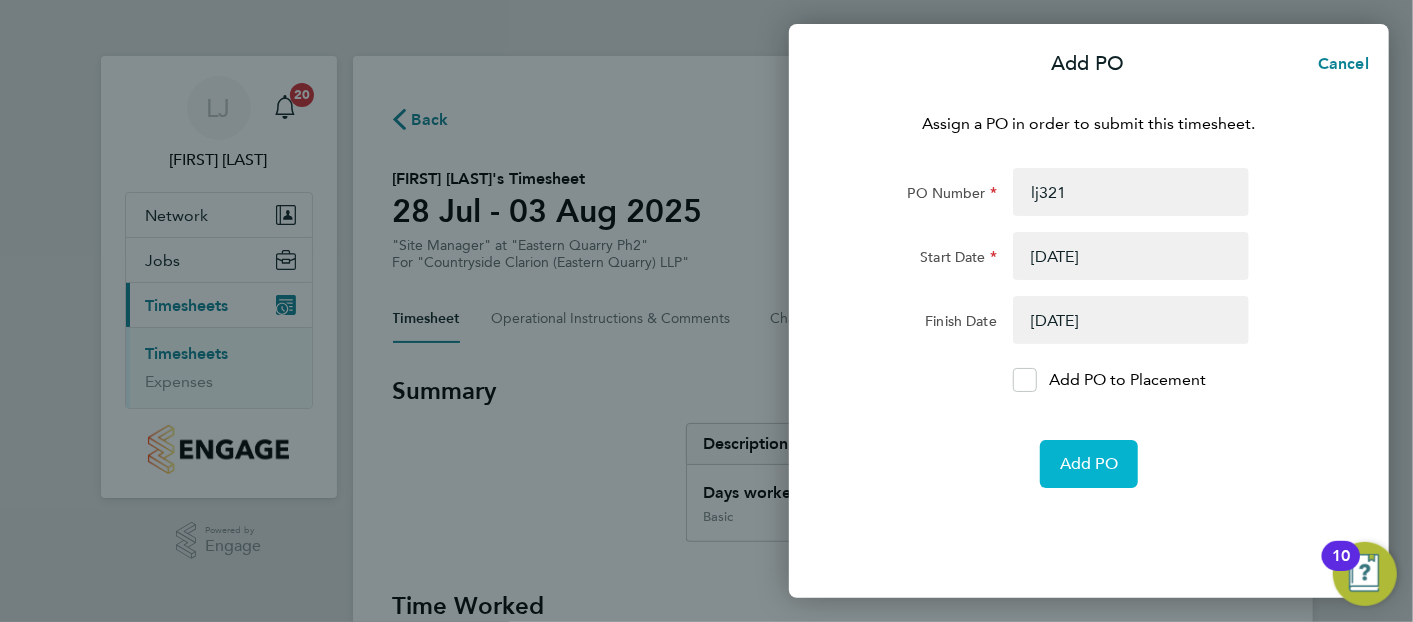 click on "Add PO" 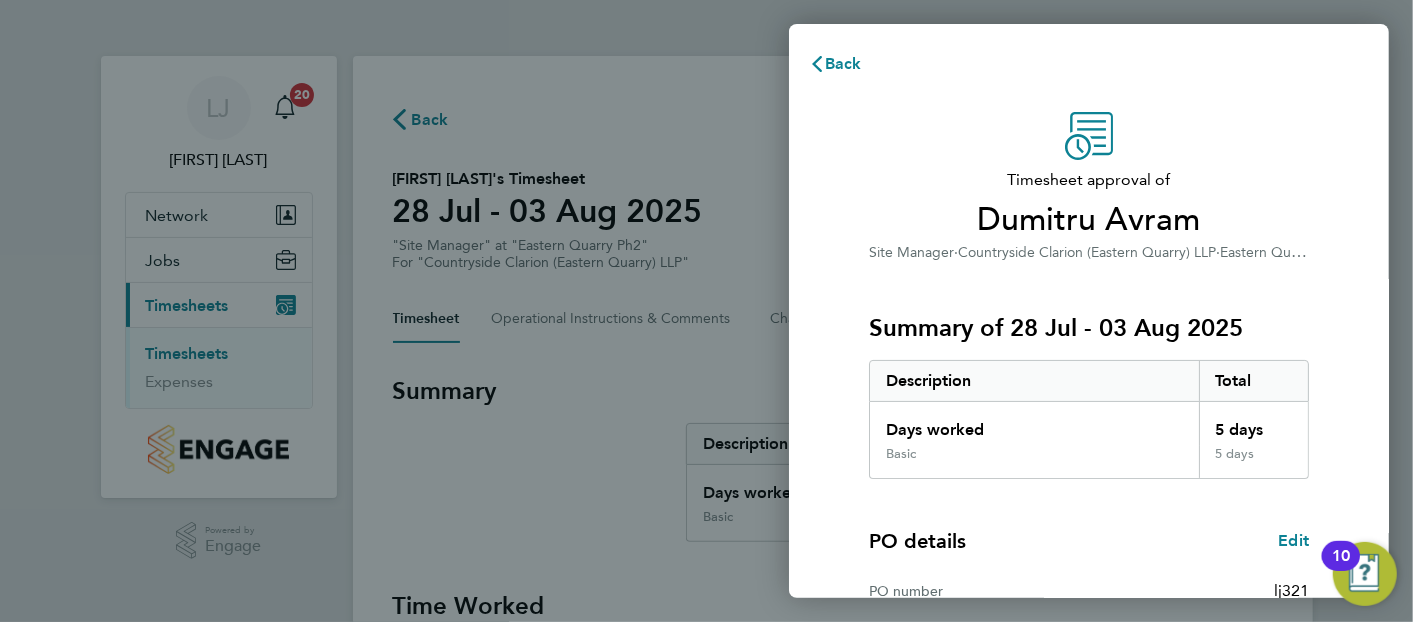 click on "Timesheet approval of   Dumitru Avram   Site Manager   ·   Countryside Clarion (Eastern Quarry) LLP   ·   Eastern Quarry Ph2   Summary of 28 Jul - 03 Aug 2025   Description   Total   Days worked   5 days   Basic   5 days  PO details  Edit   PO number   lj321   Start date   17 Jul 2025   Finish date   14 Aug 2025   Please review all details before approving this timesheet.   Timesheets for this client cannot be approved without a PO.   Confirm Timesheet Approval" 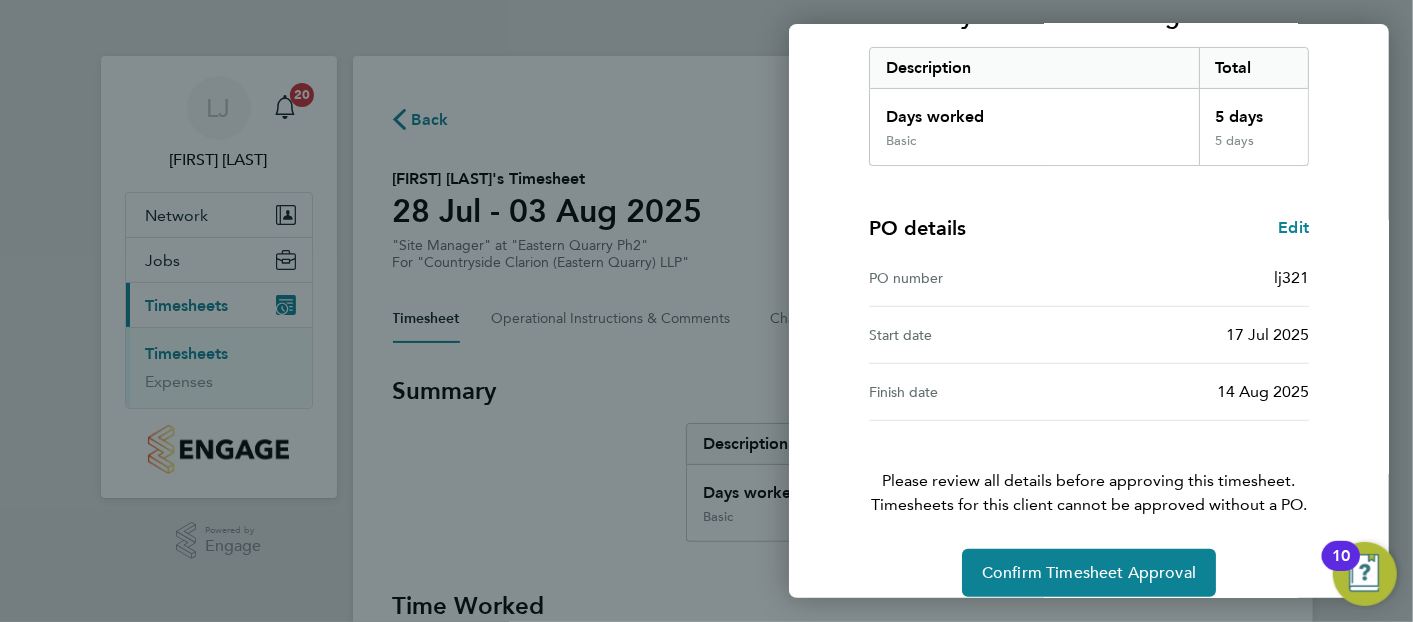 scroll, scrollTop: 334, scrollLeft: 0, axis: vertical 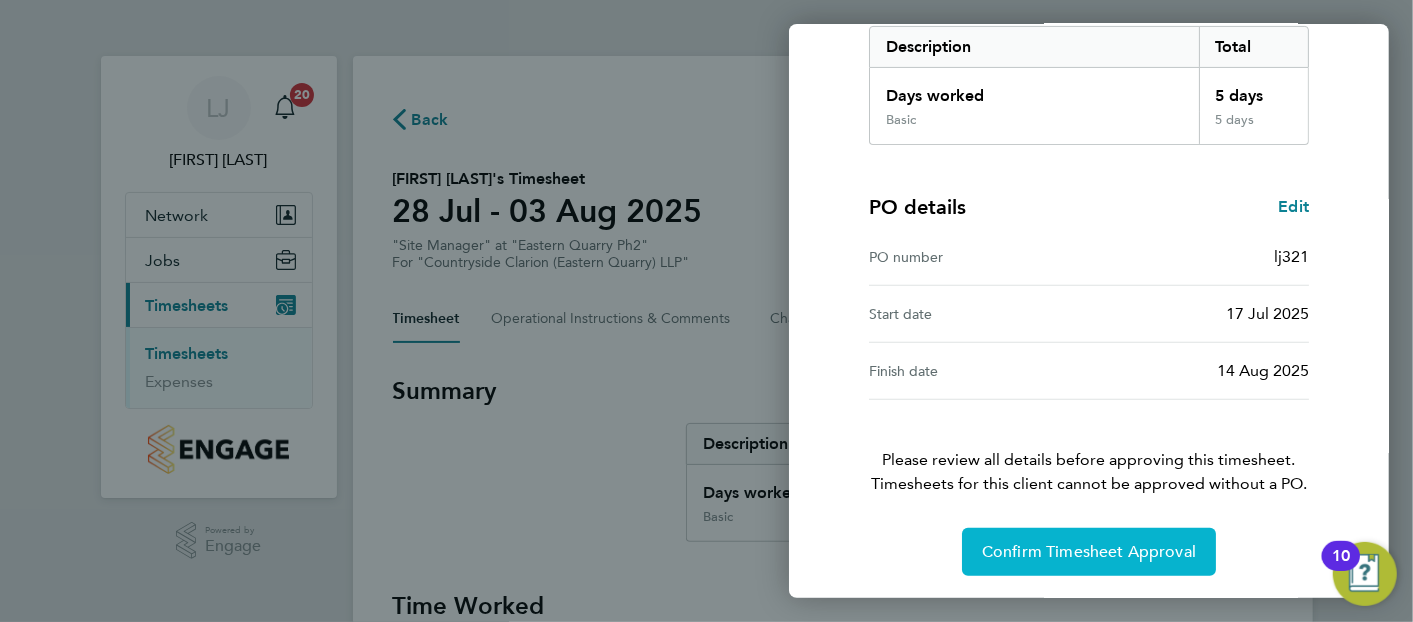 click on "Confirm Timesheet Approval" 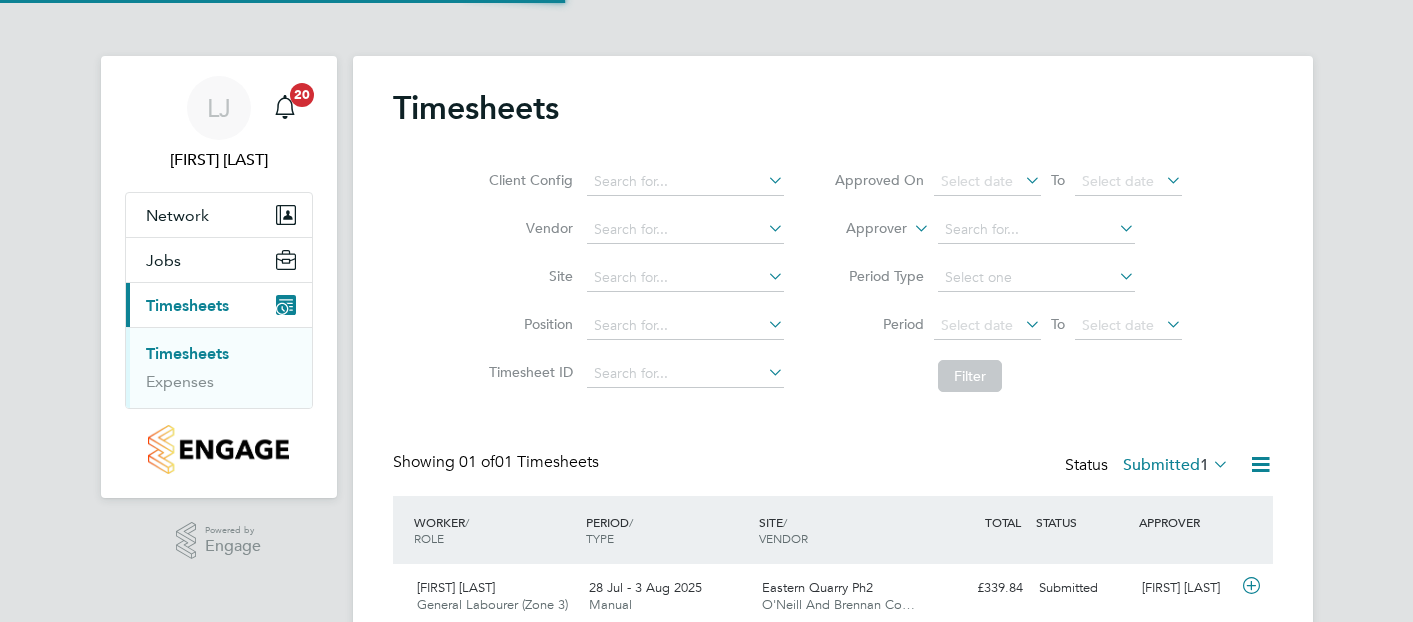 scroll, scrollTop: 0, scrollLeft: 0, axis: both 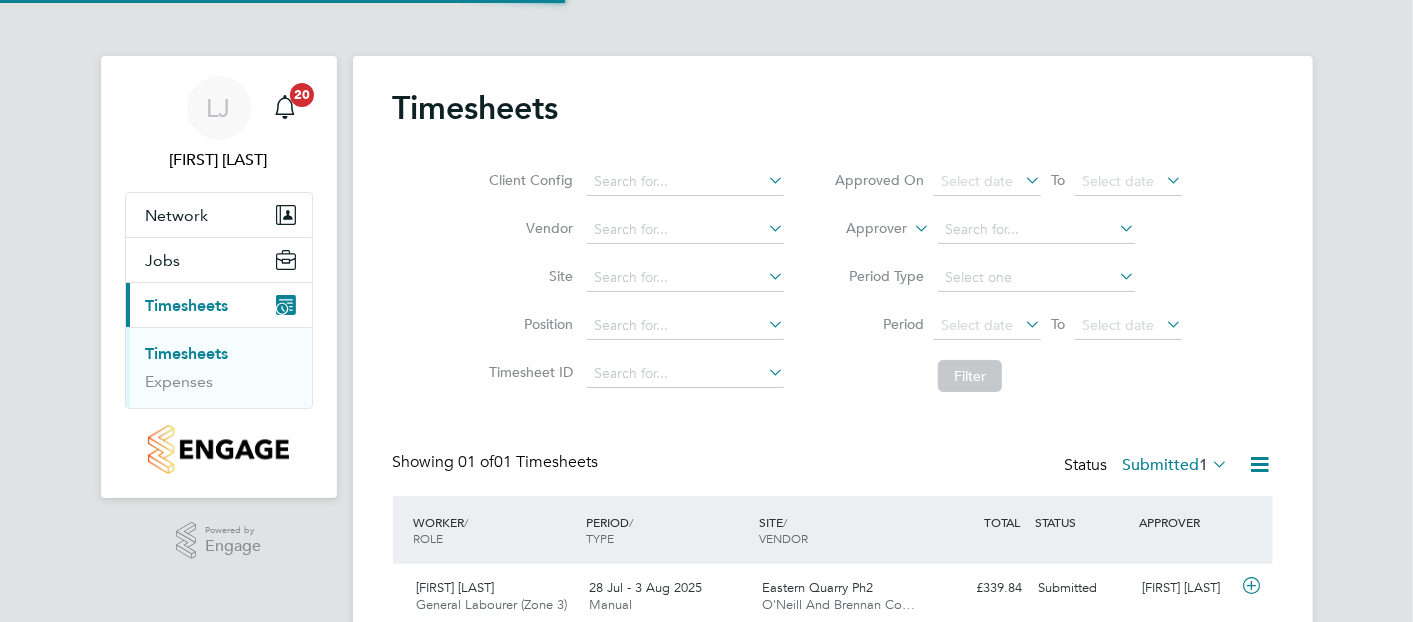 type 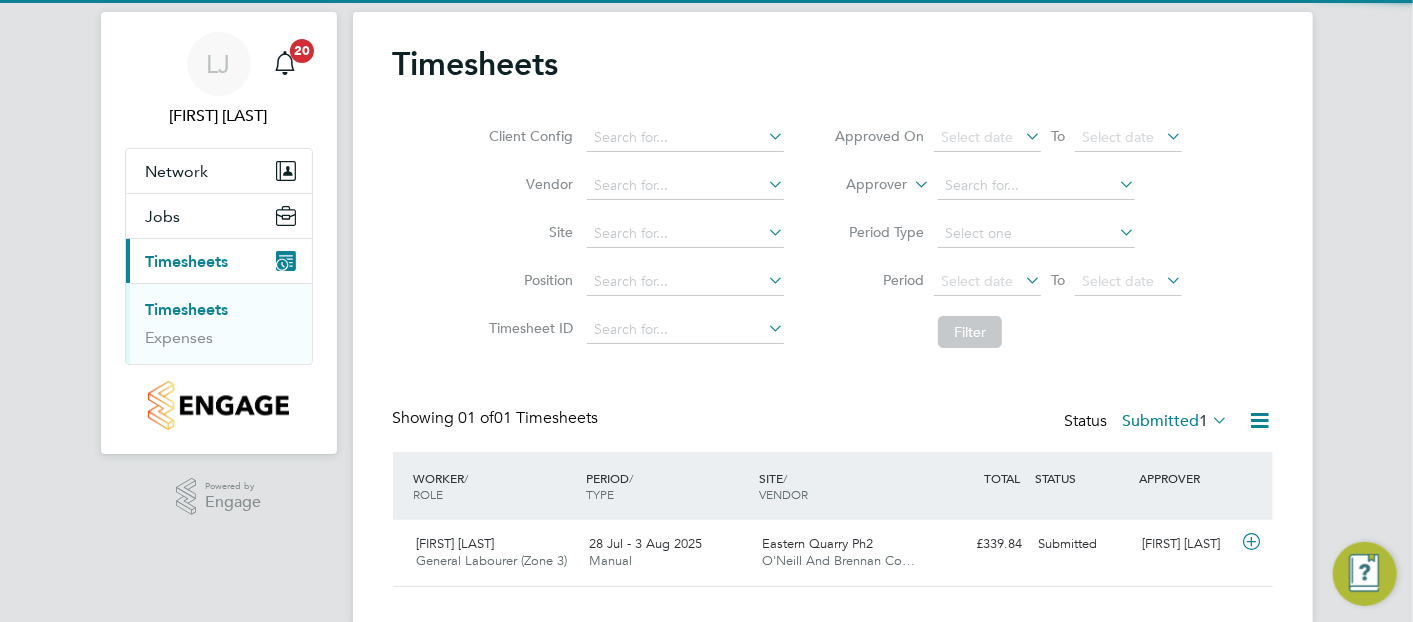scroll, scrollTop: 80, scrollLeft: 0, axis: vertical 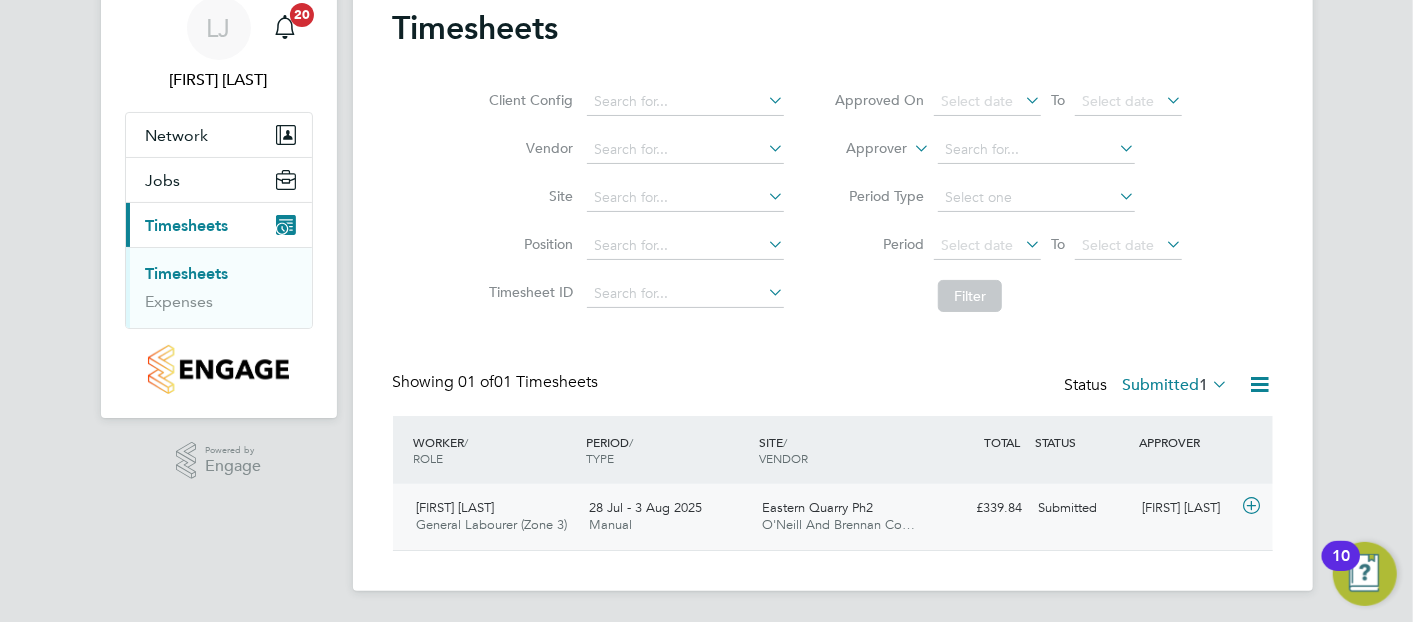 click on "Eastern Quarry Ph2 [NAME] And [NAME] Co…" 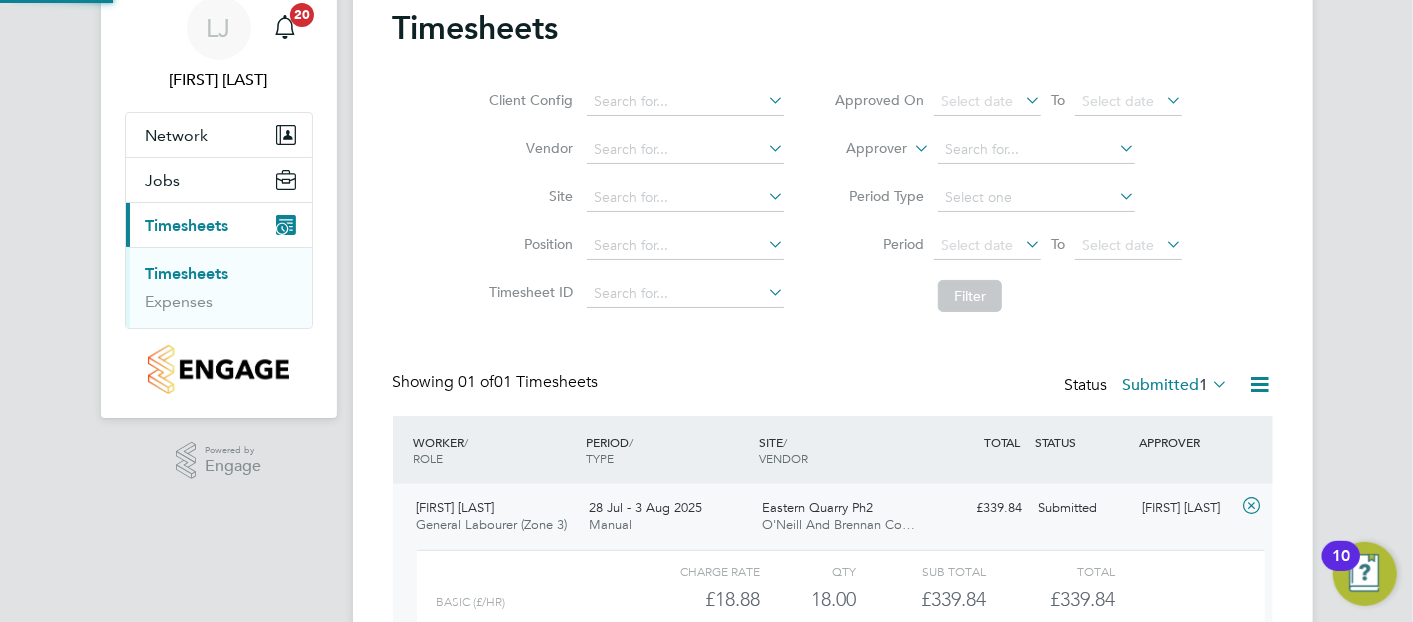 scroll, scrollTop: 9, scrollLeft: 10, axis: both 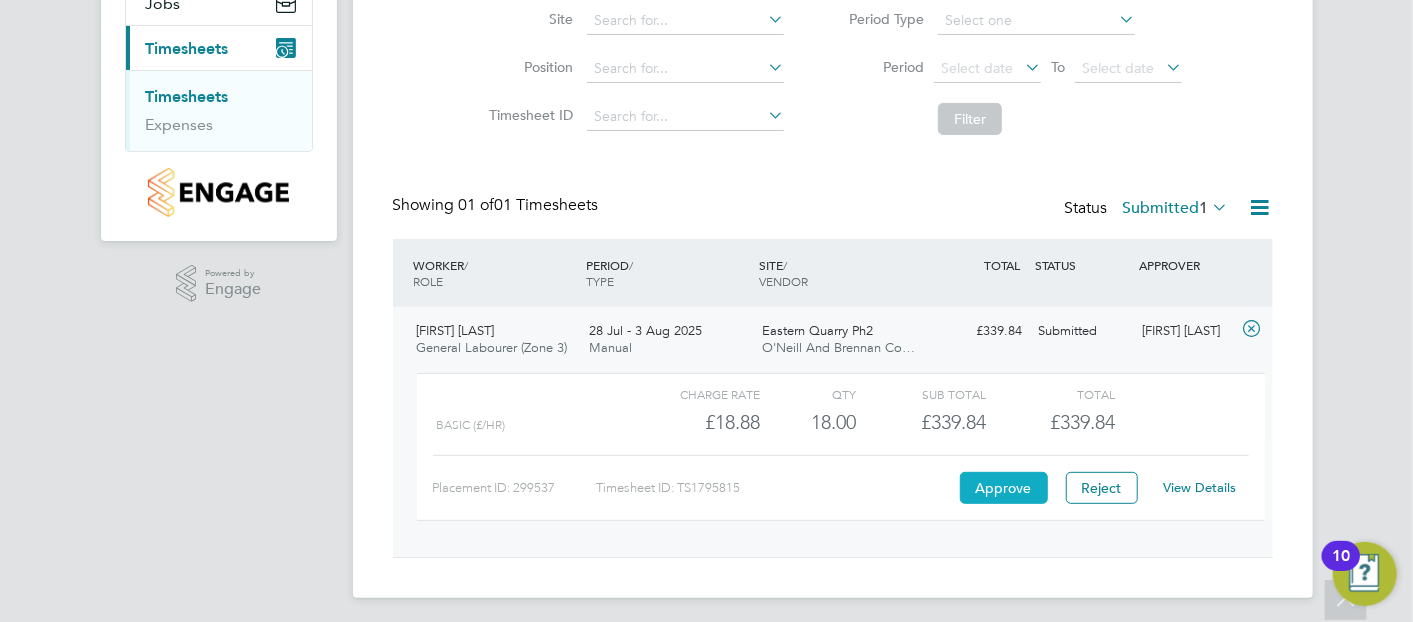 click on "Approve" 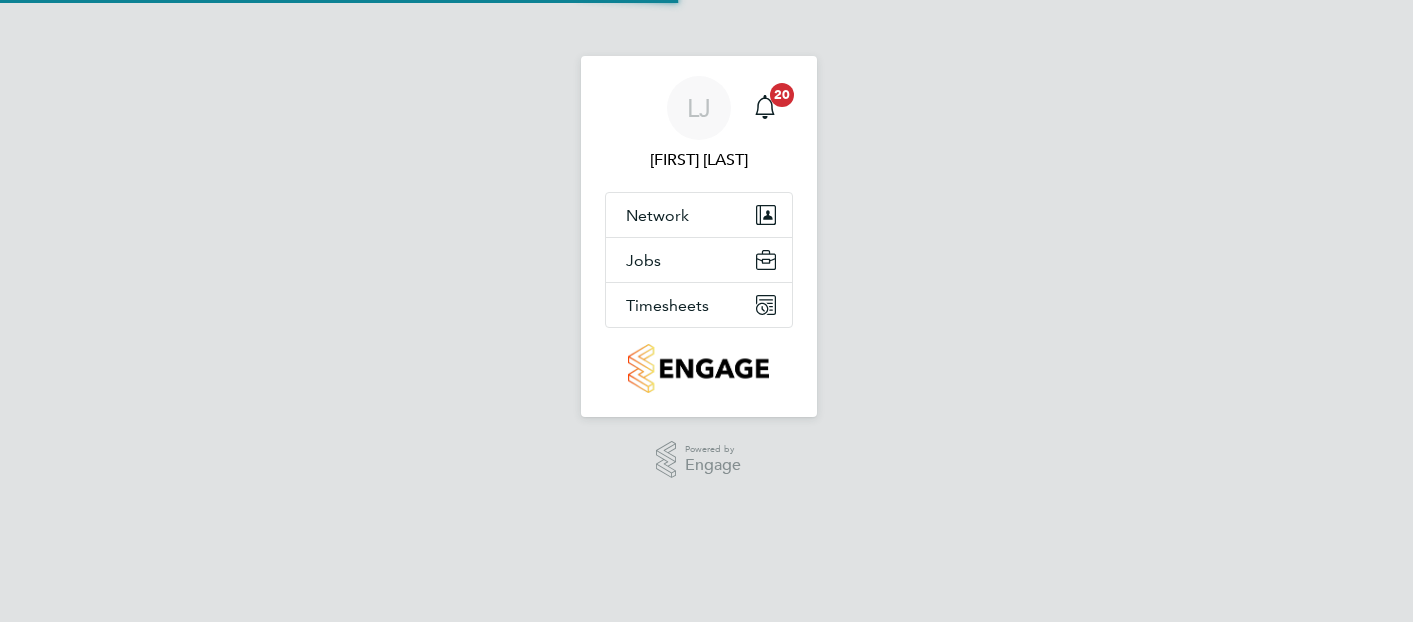 scroll, scrollTop: 0, scrollLeft: 0, axis: both 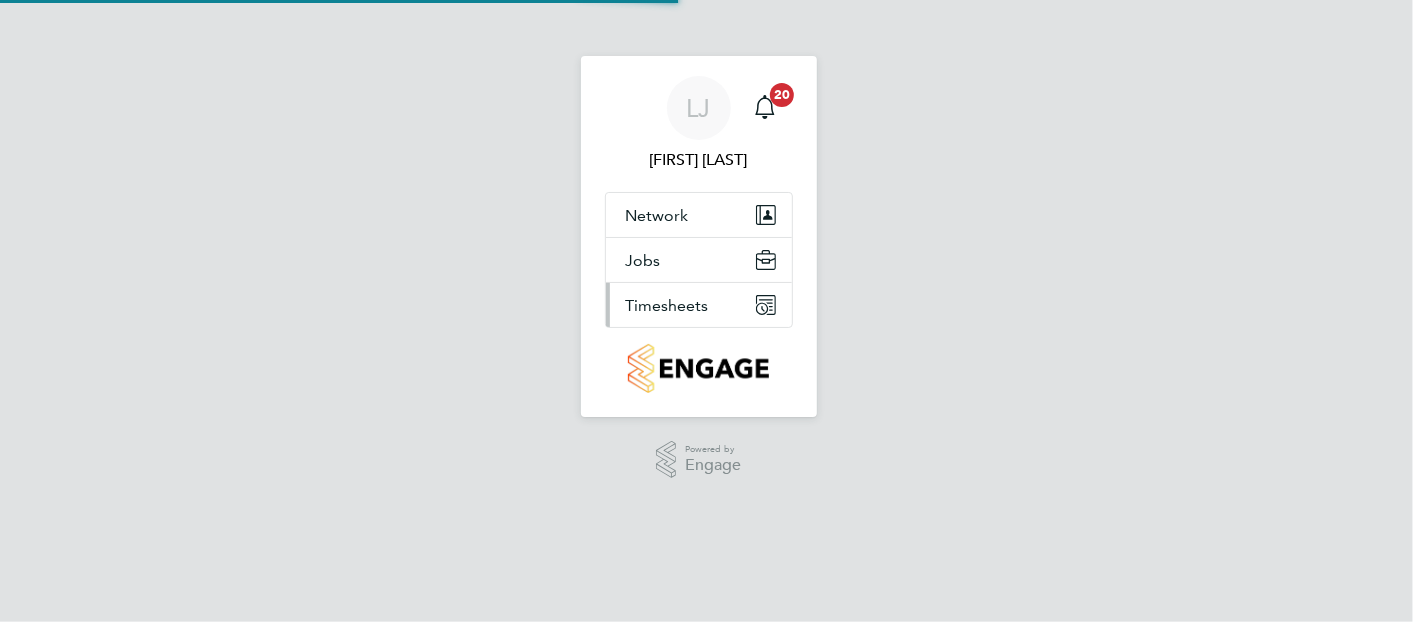 type 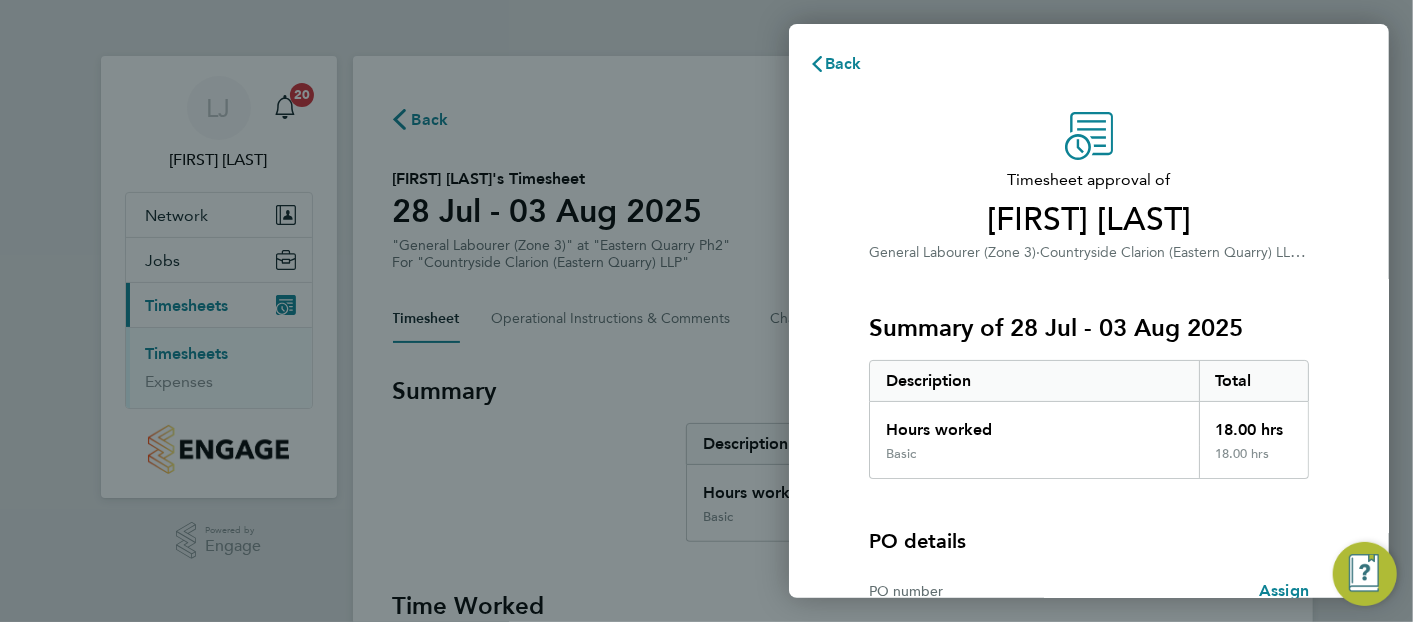 click on "PO details  PO number   Assign" 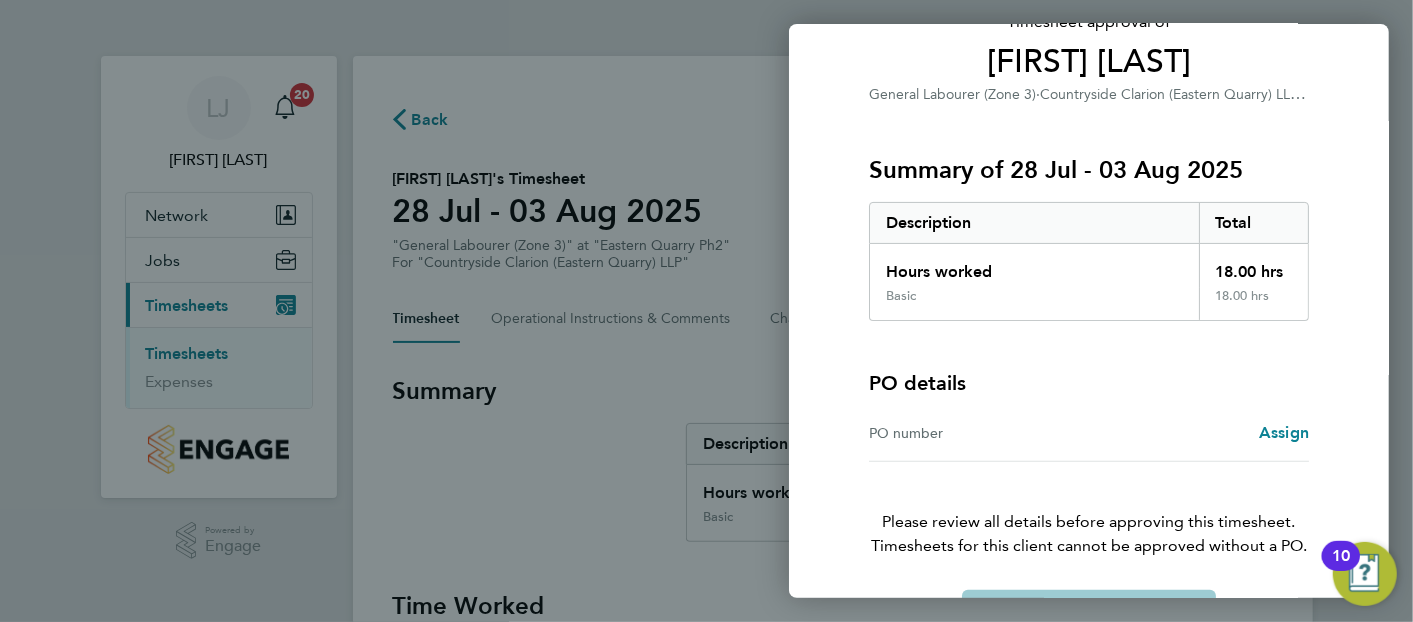 scroll, scrollTop: 220, scrollLeft: 0, axis: vertical 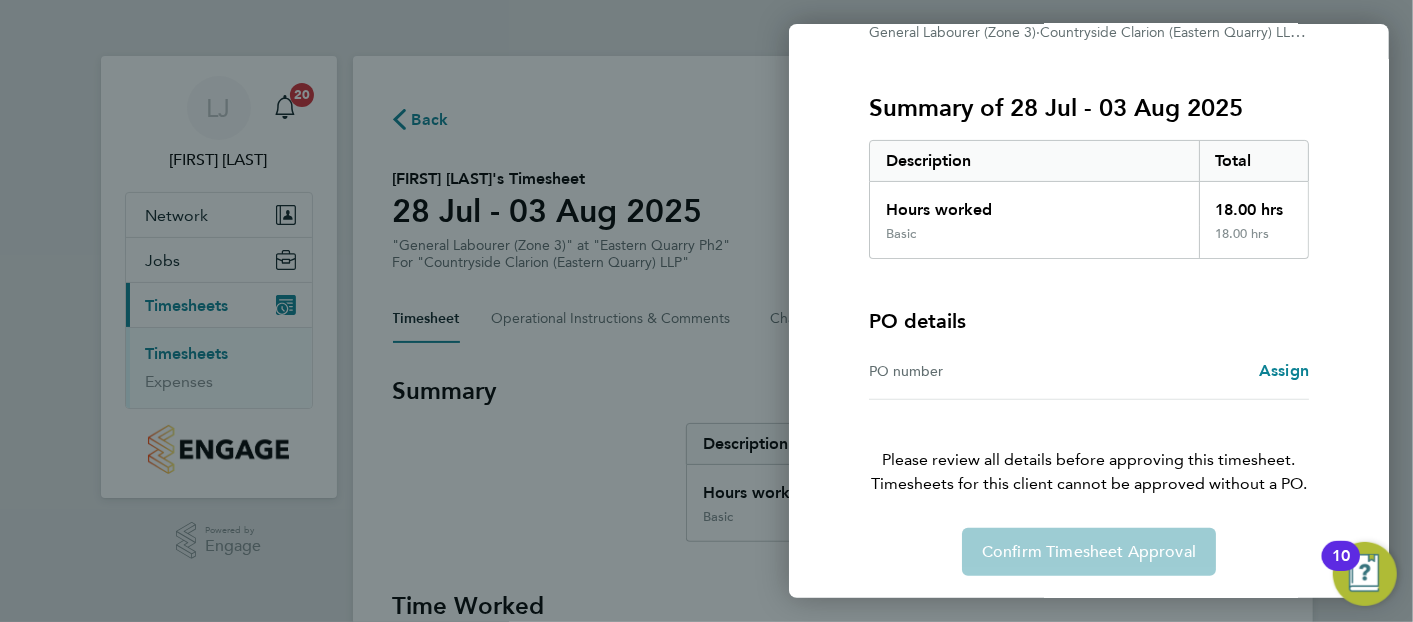 click on "Timesheet approval of   [FIRST] [LAST]   General Labourer (Zone 3)   ·   Countryside Clarion (Eastern Quarry) LLP   ·   Eastern Quarry Ph2   Summary of 28 Jul - 03 Aug 2025   Description   Total   Hours worked   18.00 hrs   Basic   18.00 hrs  PO details  PO number   Assign   Please review all details before approving this timesheet.   Timesheets for this client cannot be approved without a PO.   Confirm Timesheet Approval" 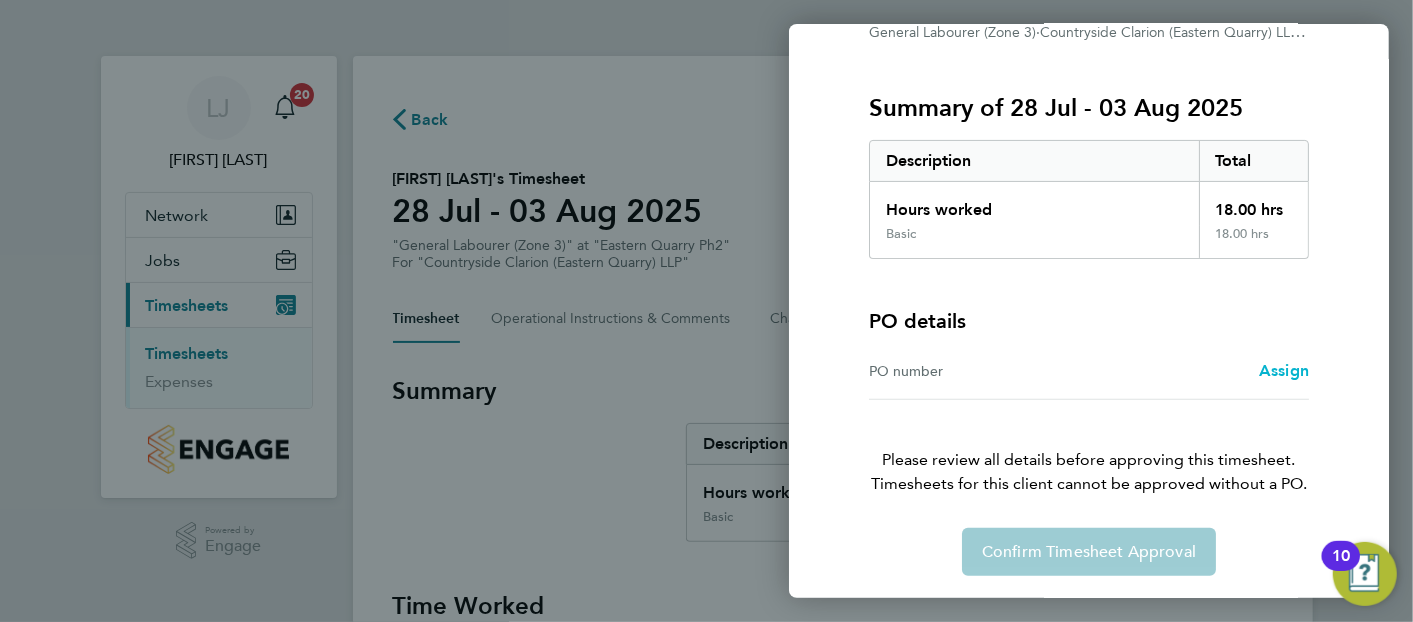 click on "Assign" at bounding box center (1284, 370) 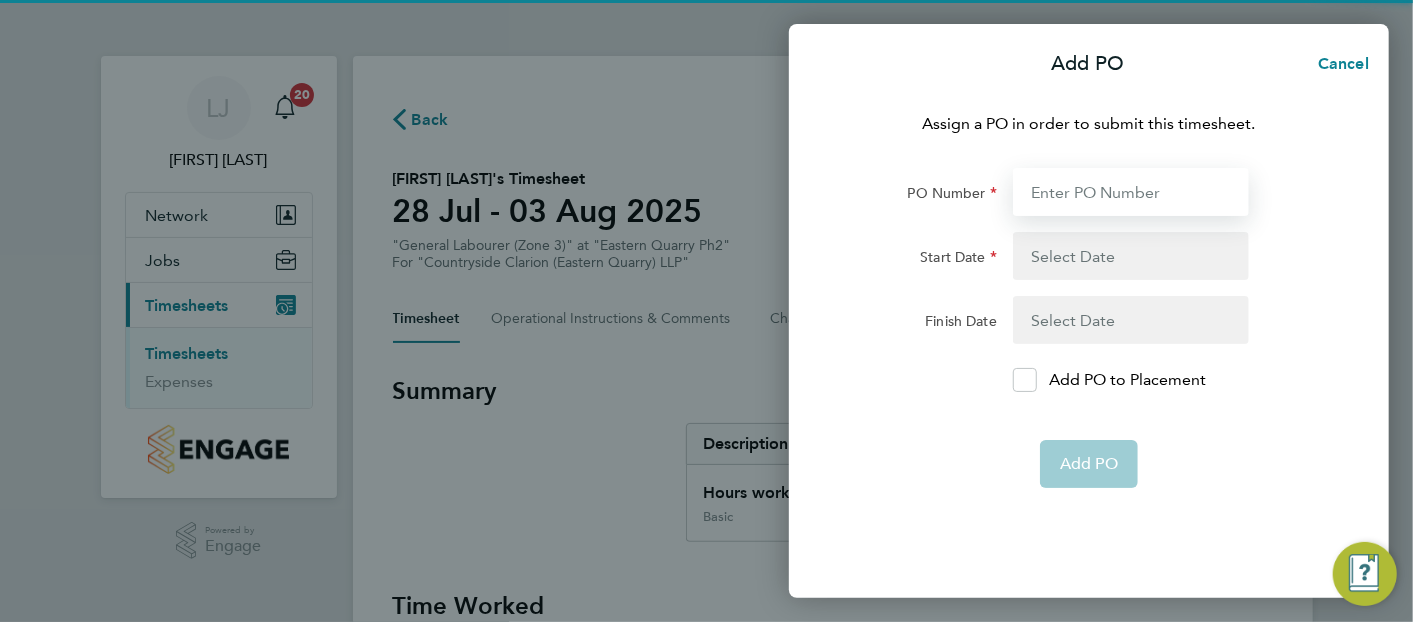click on "PO Number" at bounding box center [1131, 192] 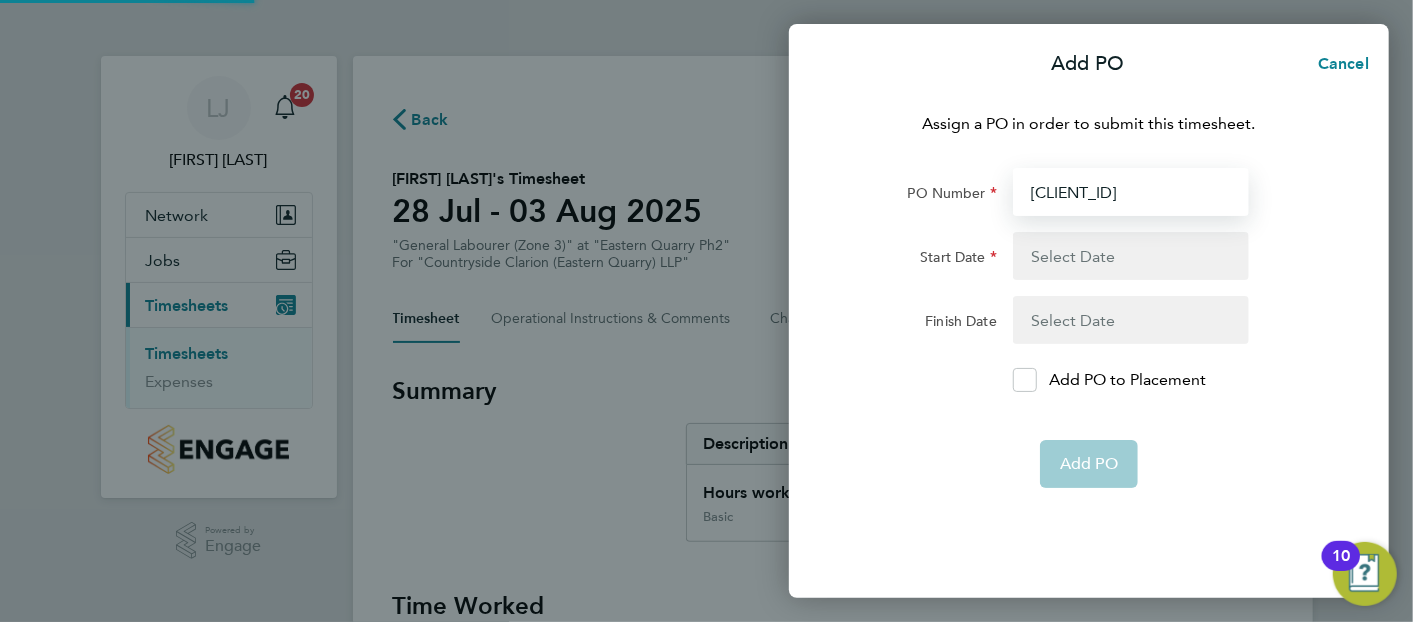 type on "[CLIENT_ID]" 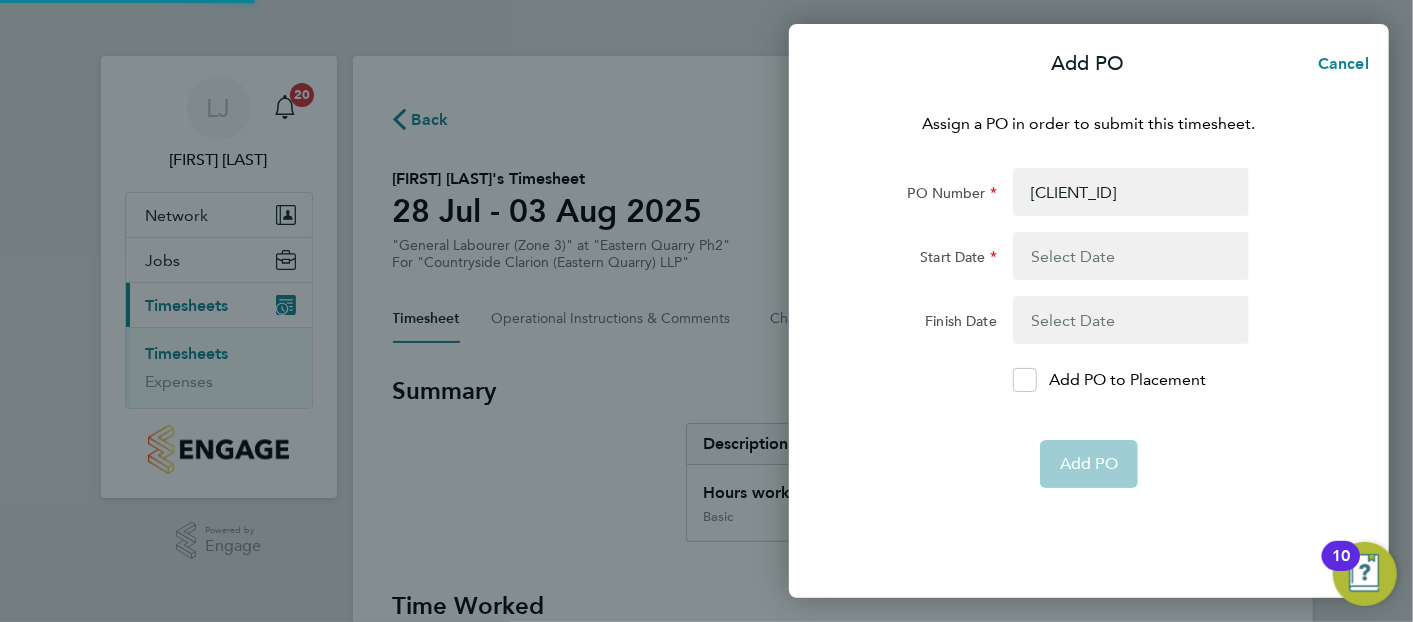 click 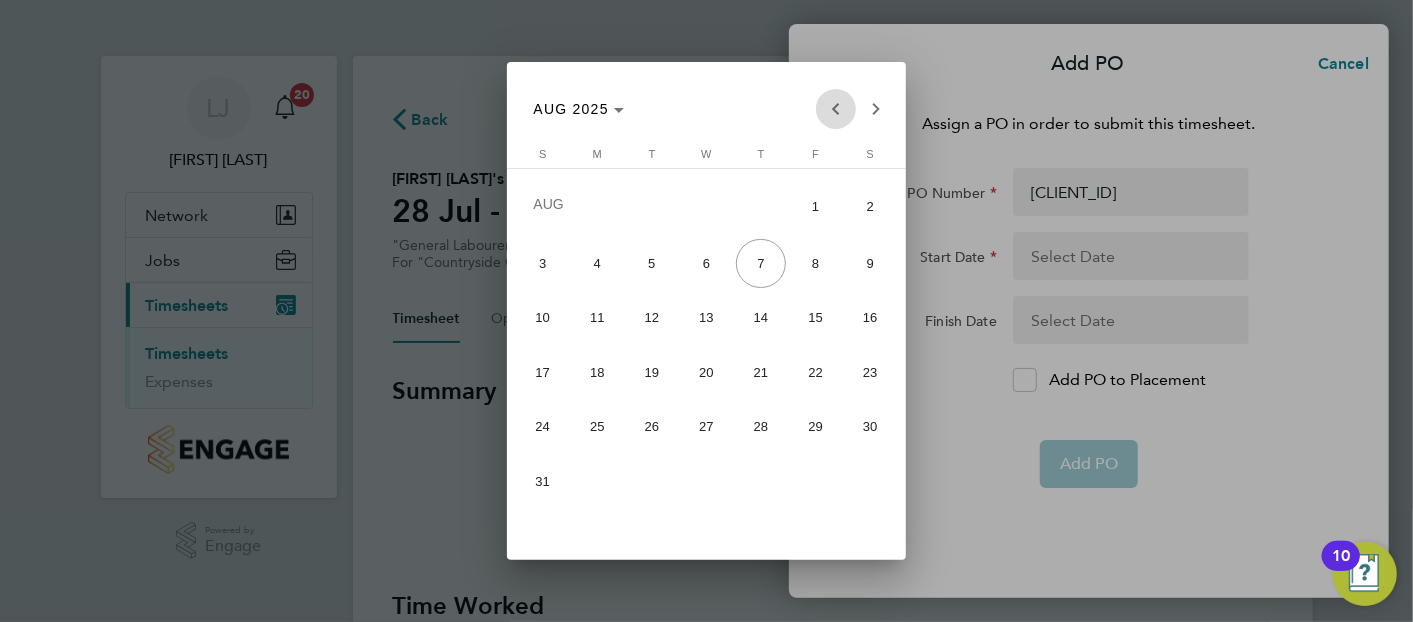 click at bounding box center [836, 109] 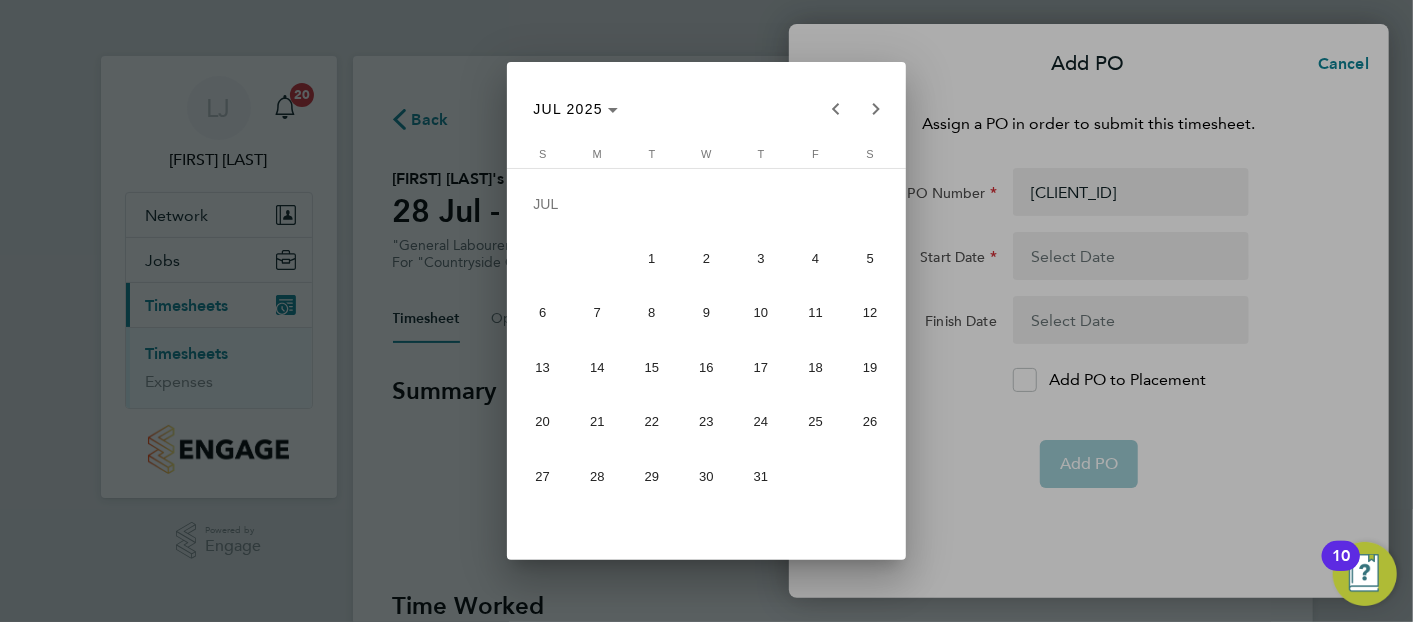 click on "17" at bounding box center [760, 367] 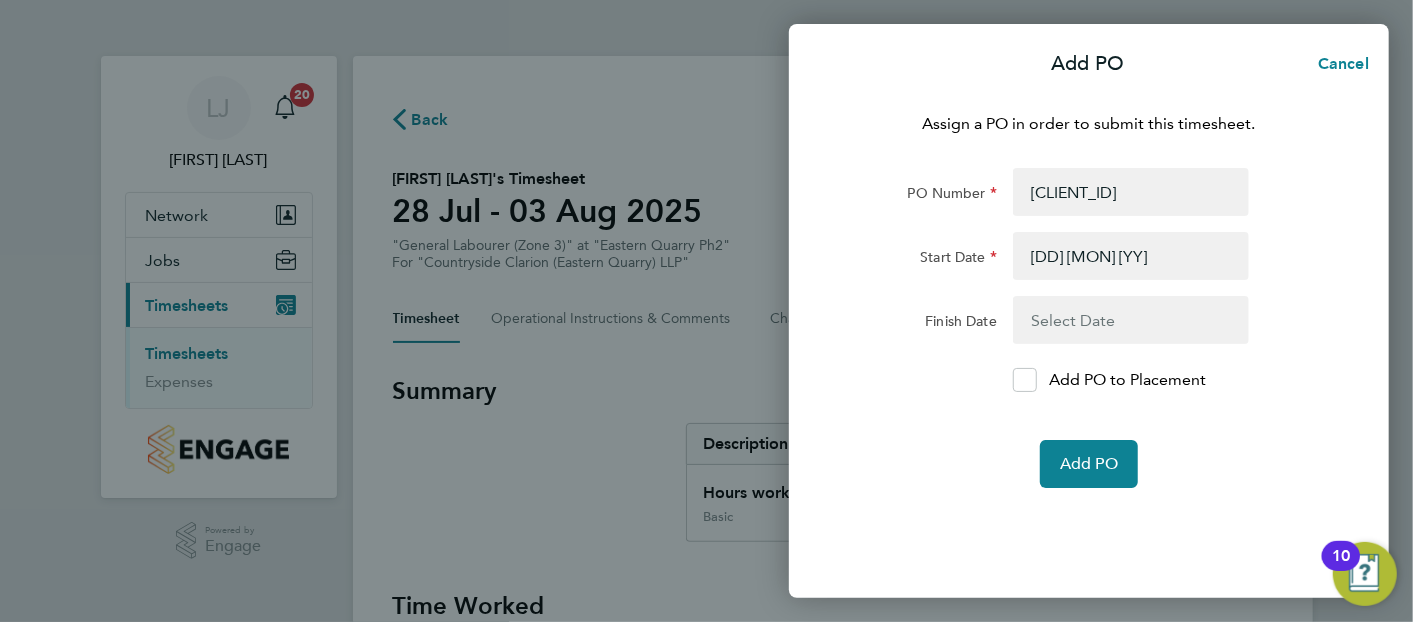 click 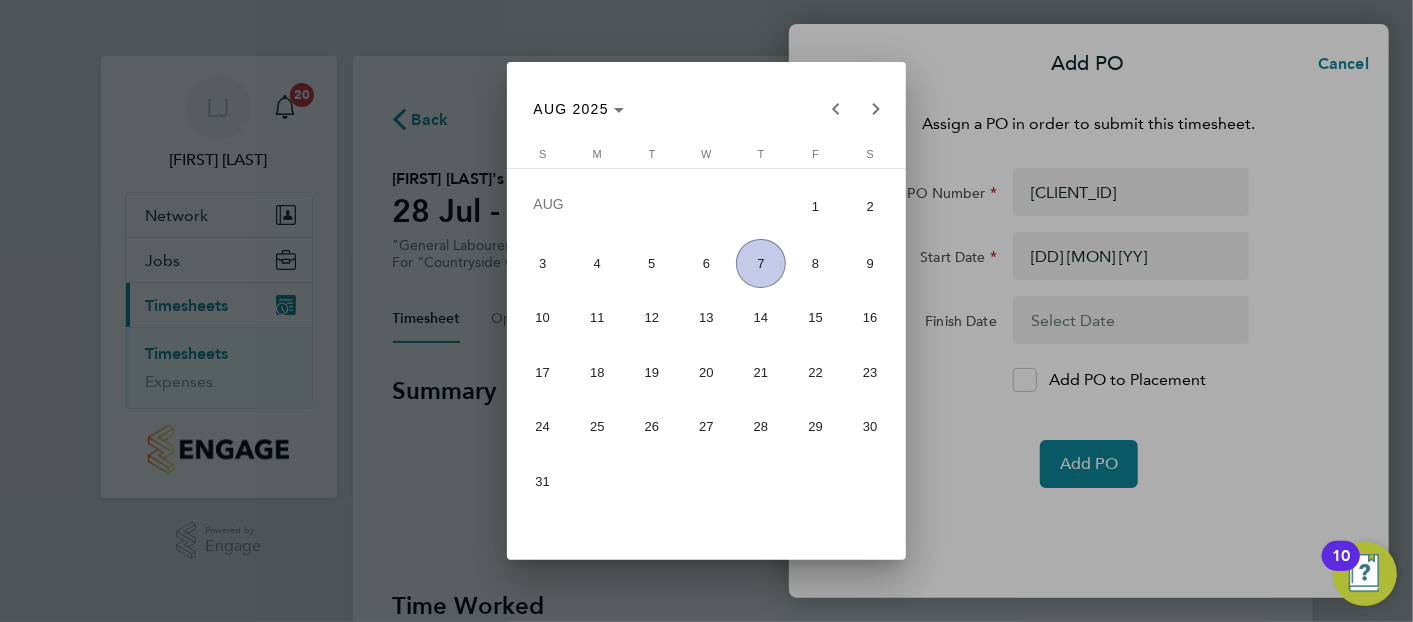 click on "14" at bounding box center [761, 318] 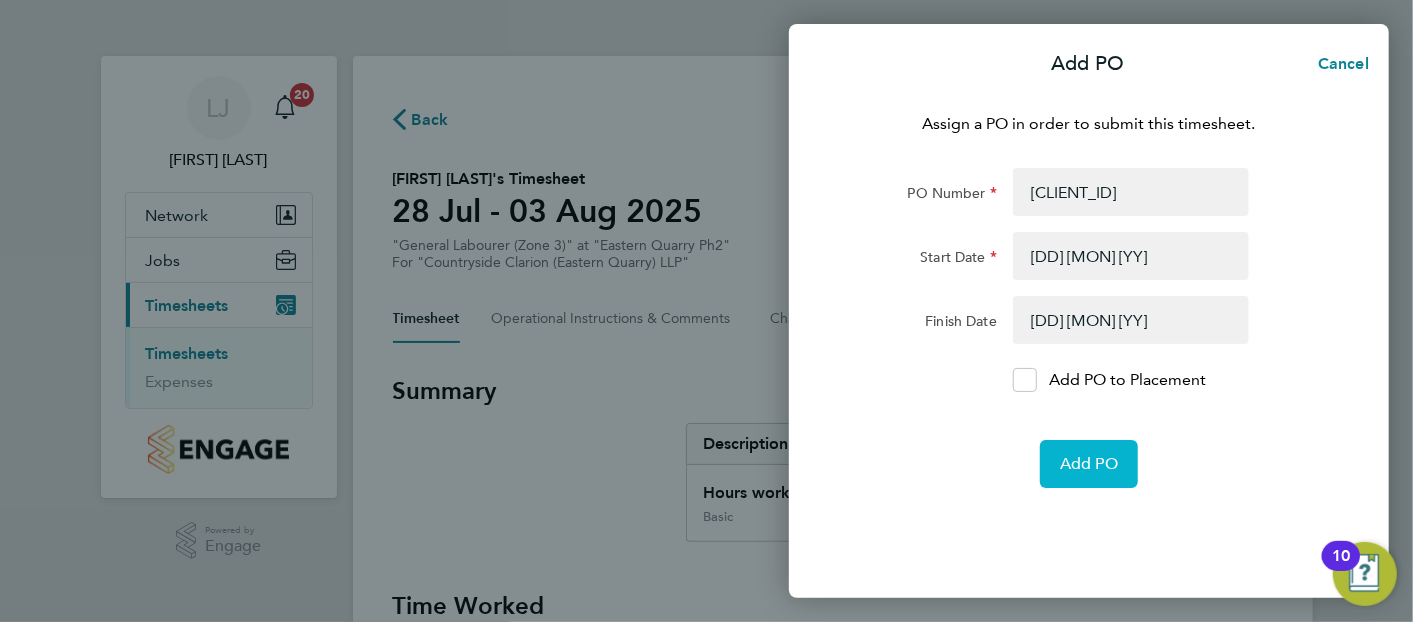 click on "Add PO" 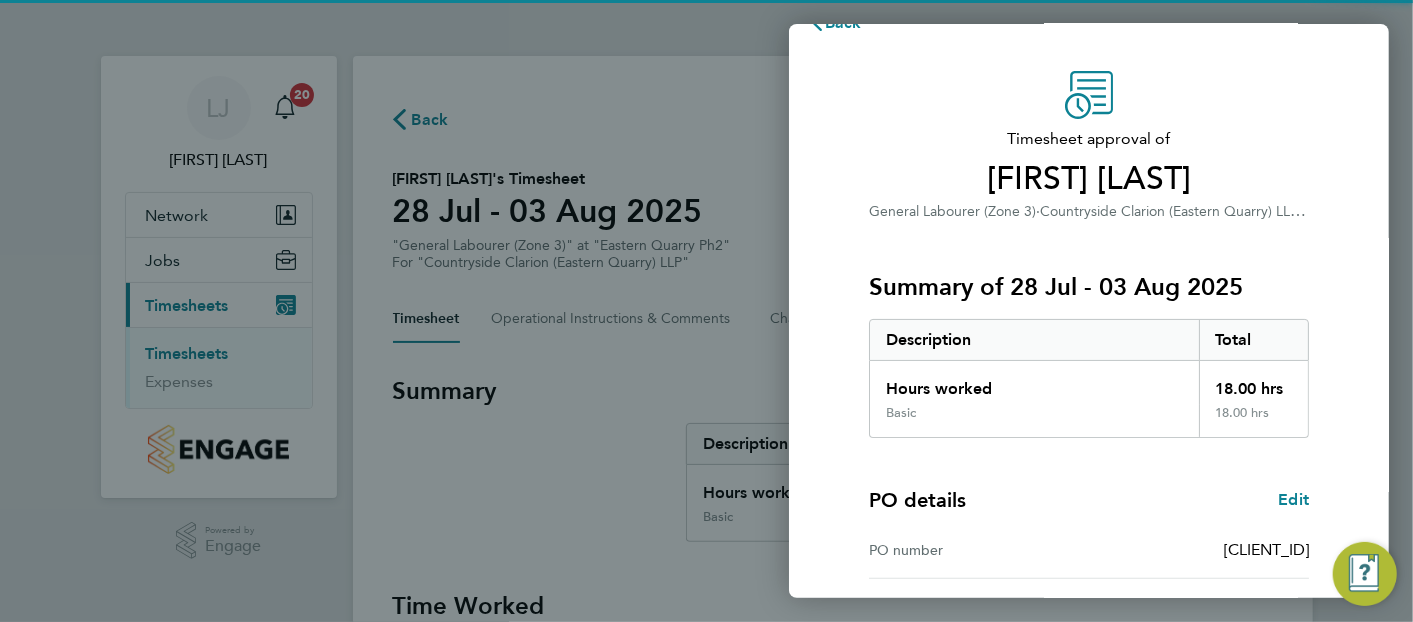 click on "Timesheet approval of   [FIRST] [LAST]   General Labourer (Zone 3)   ·   Countryside Clarion (Eastern Quarry) LLP   ·   Eastern Quarry Ph2   Summary of 28 Jul - 03 Aug 2025   Description   Total   Hours worked   18.00 hrs   Basic   18.00 hrs  PO details  Edit   PO number   [CLIENT_ID]   Start date   17 Jul 2025   Finish date   14 Aug 2025   Please review all details before approving this timesheet.   Timesheets for this client cannot be approved without a PO.   Confirm Timesheet Approval" 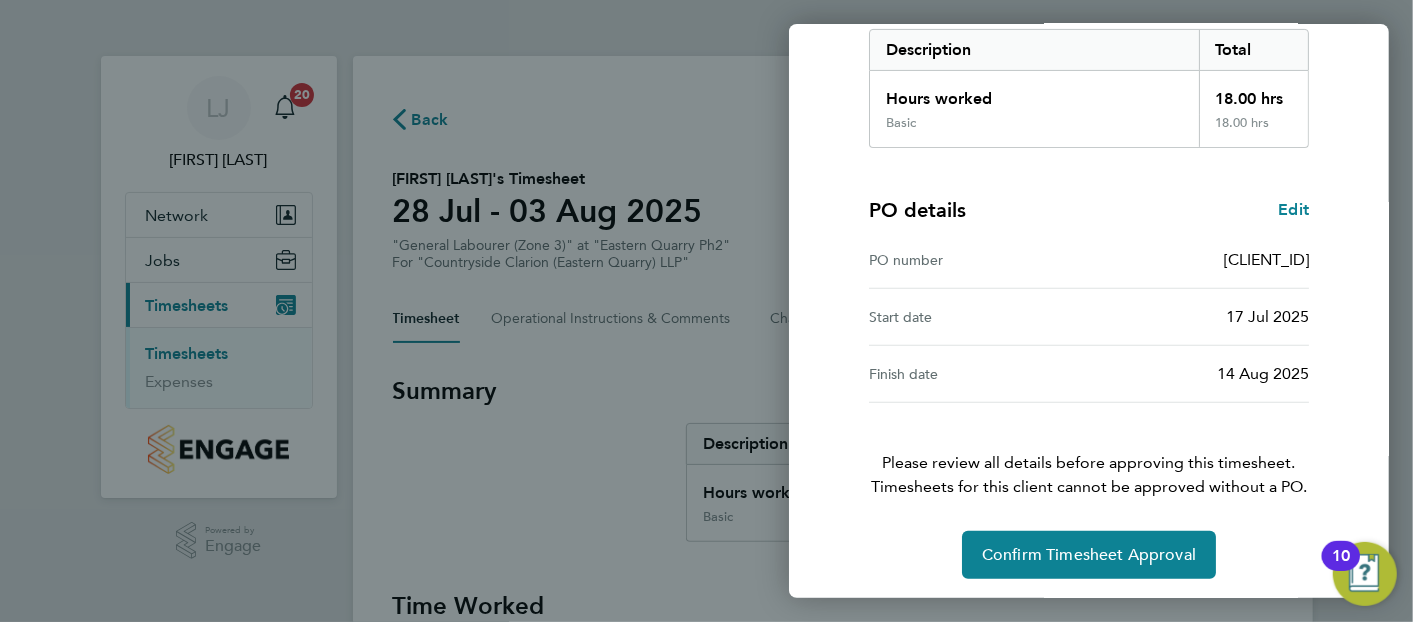 scroll, scrollTop: 334, scrollLeft: 0, axis: vertical 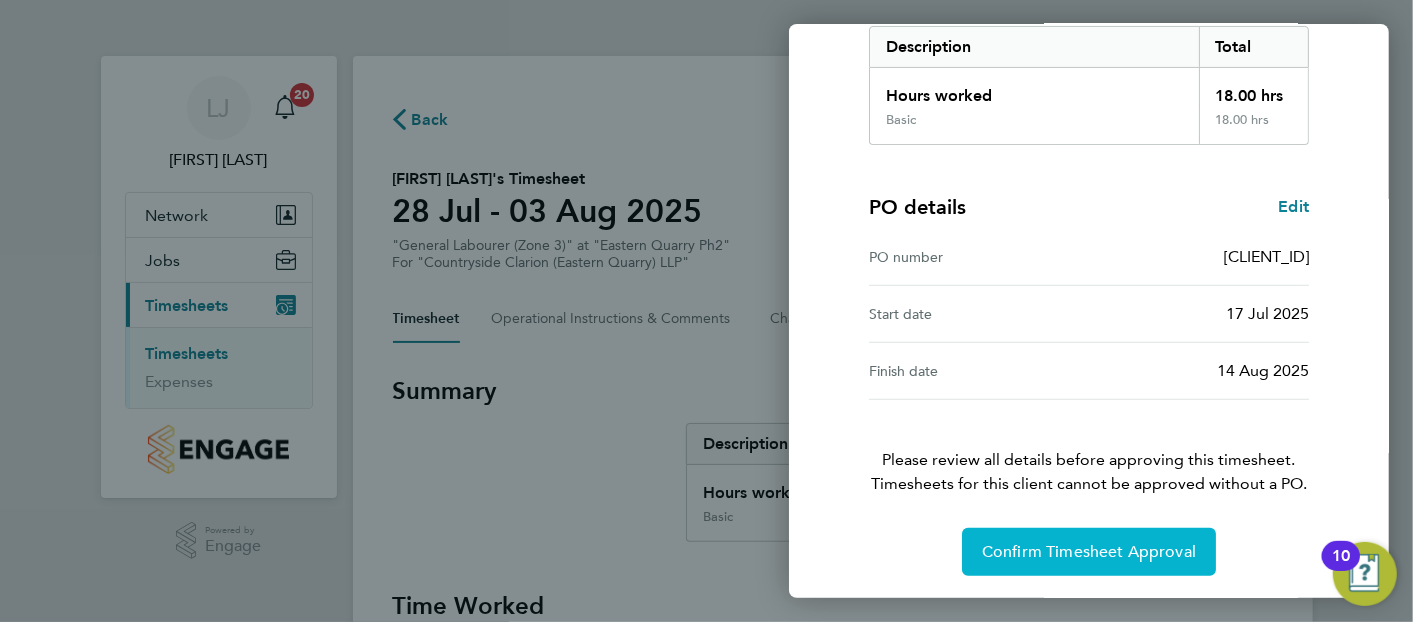 click on "Confirm Timesheet Approval" 